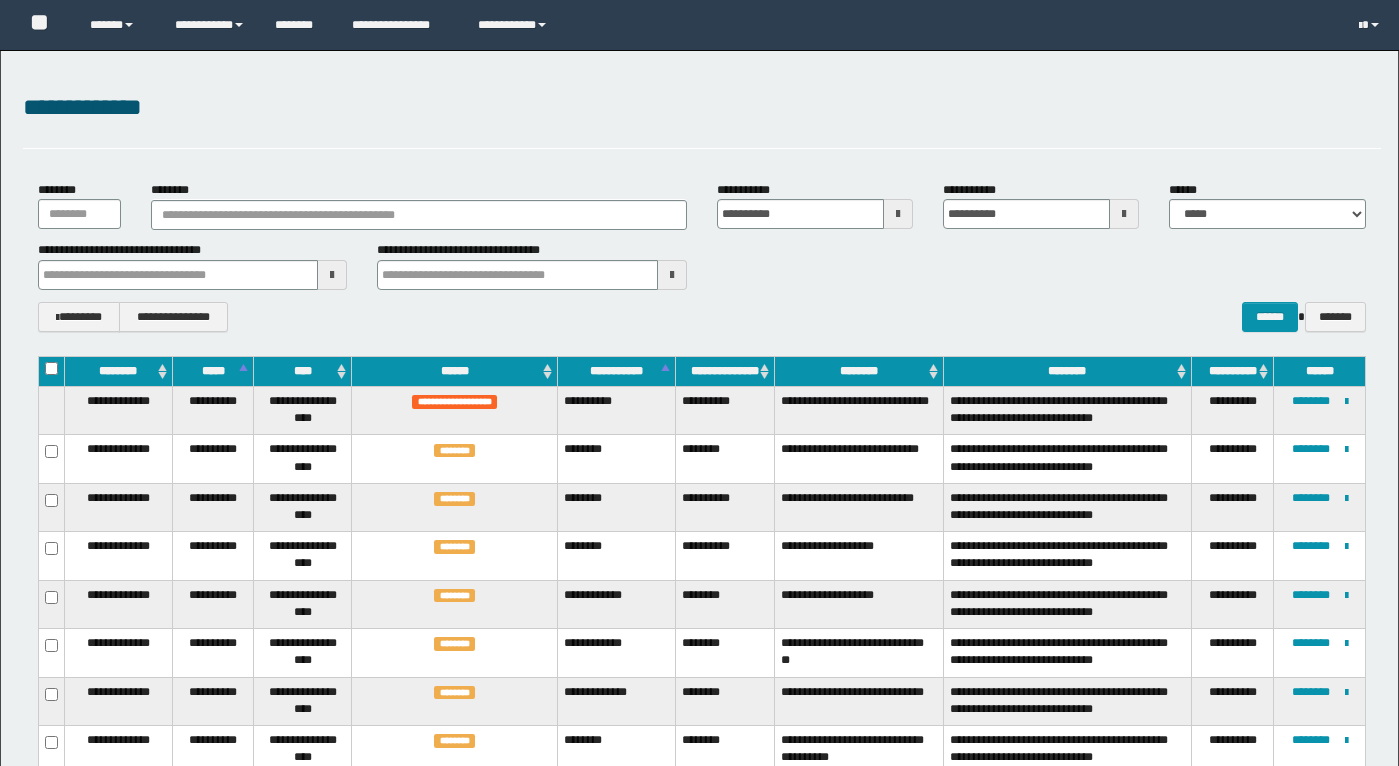 scroll, scrollTop: 0, scrollLeft: 0, axis: both 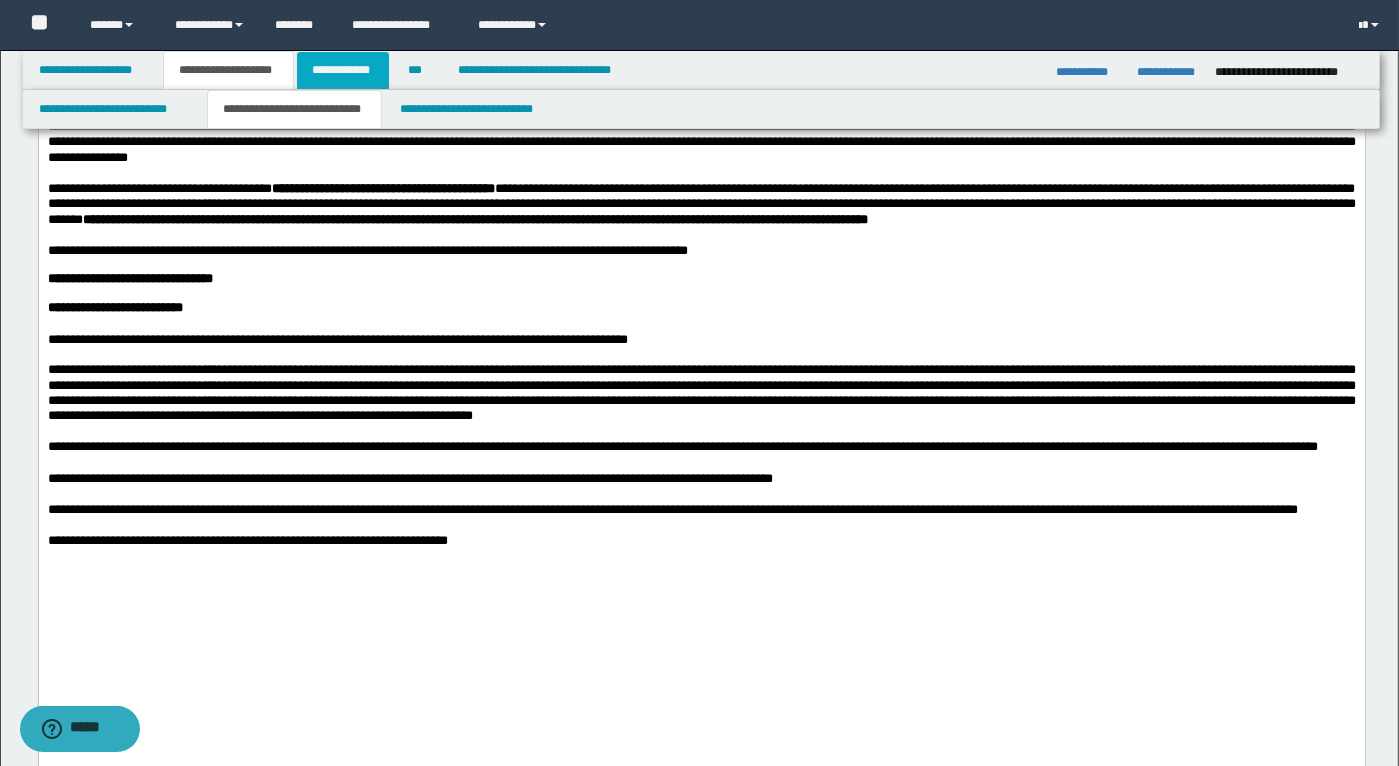 click on "**********" at bounding box center (343, 70) 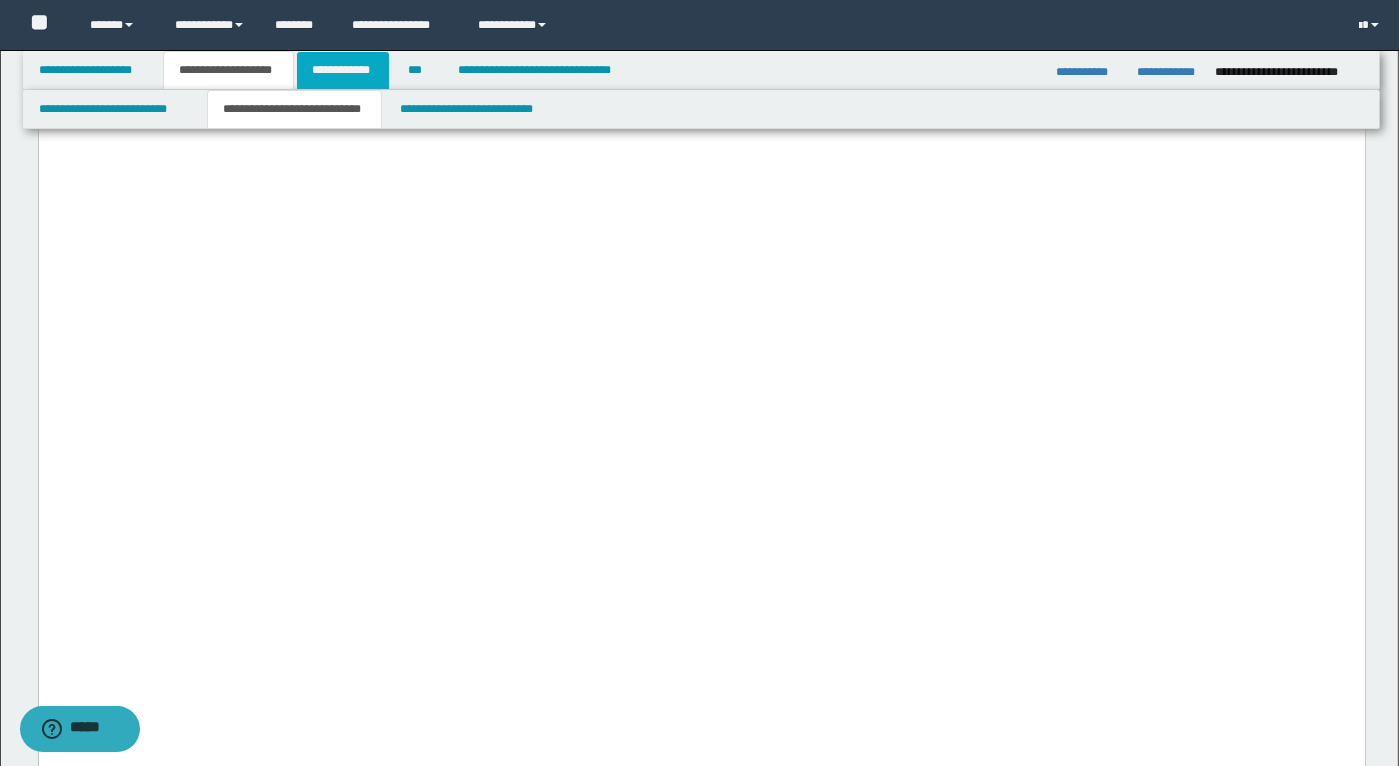 scroll, scrollTop: 382, scrollLeft: 0, axis: vertical 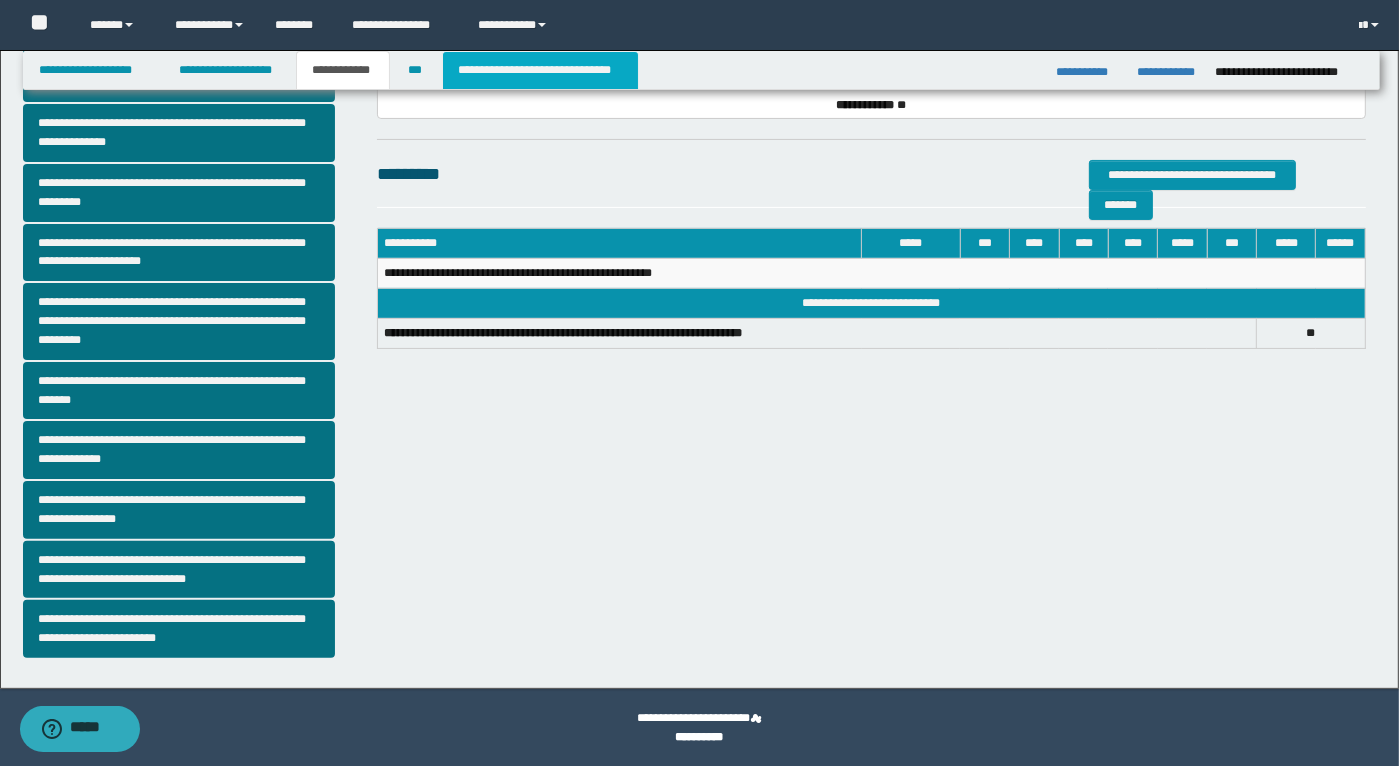 click on "**********" at bounding box center [540, 70] 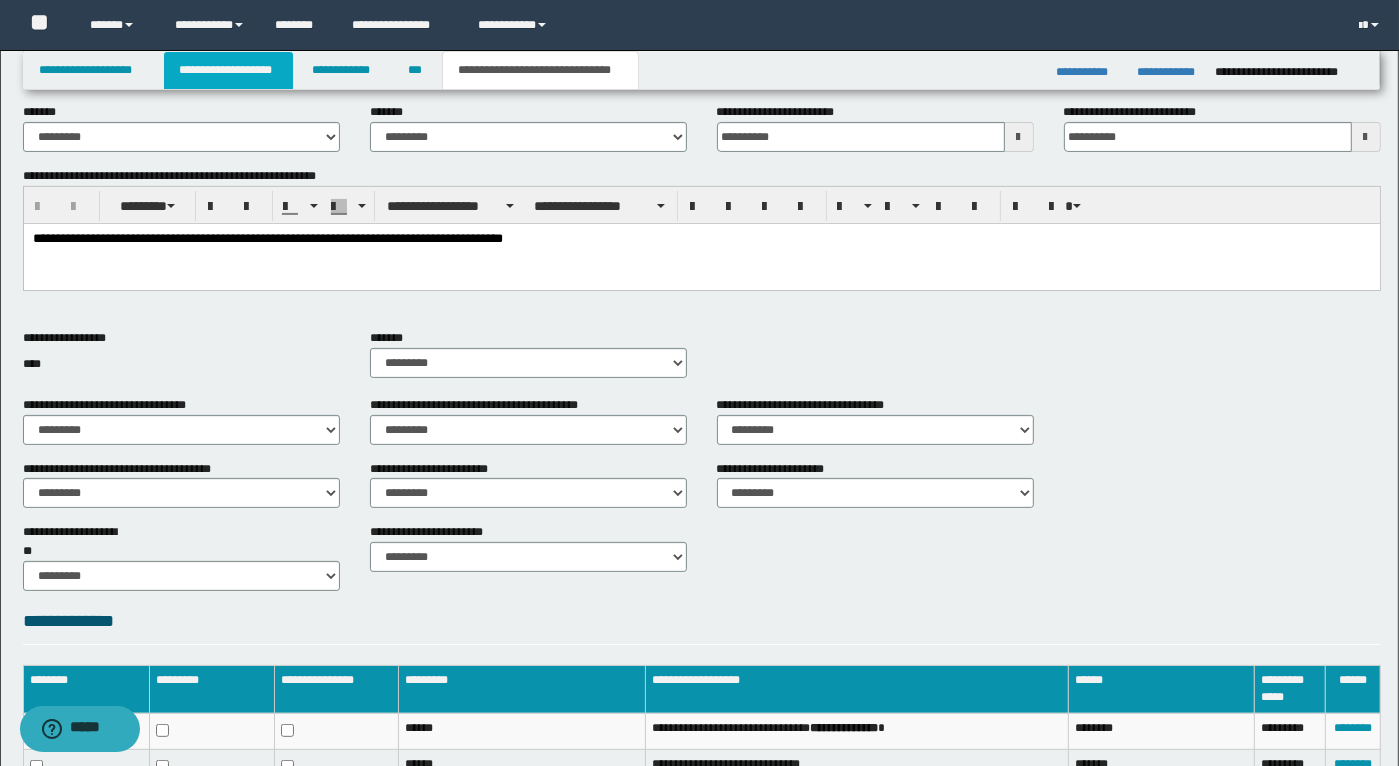 click on "**********" at bounding box center [228, 70] 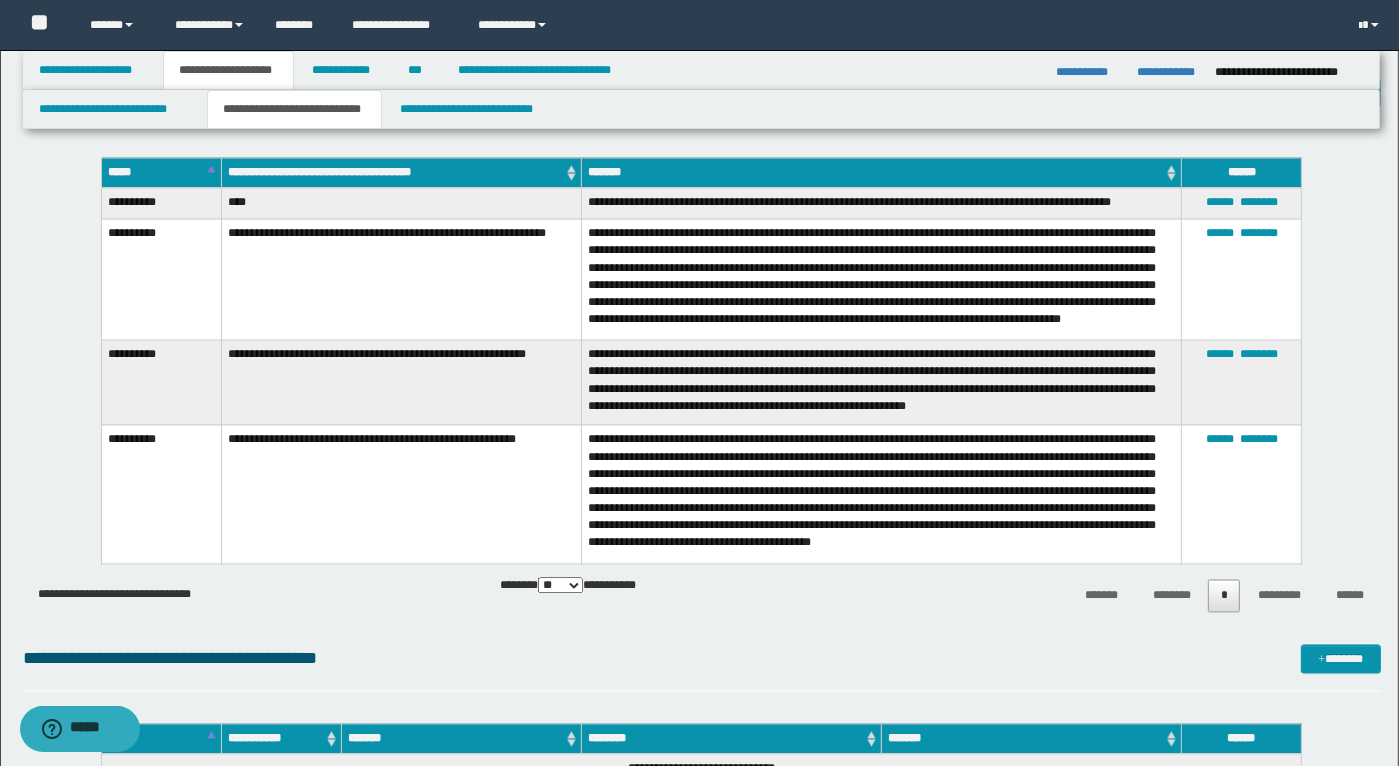 scroll, scrollTop: 3453, scrollLeft: 0, axis: vertical 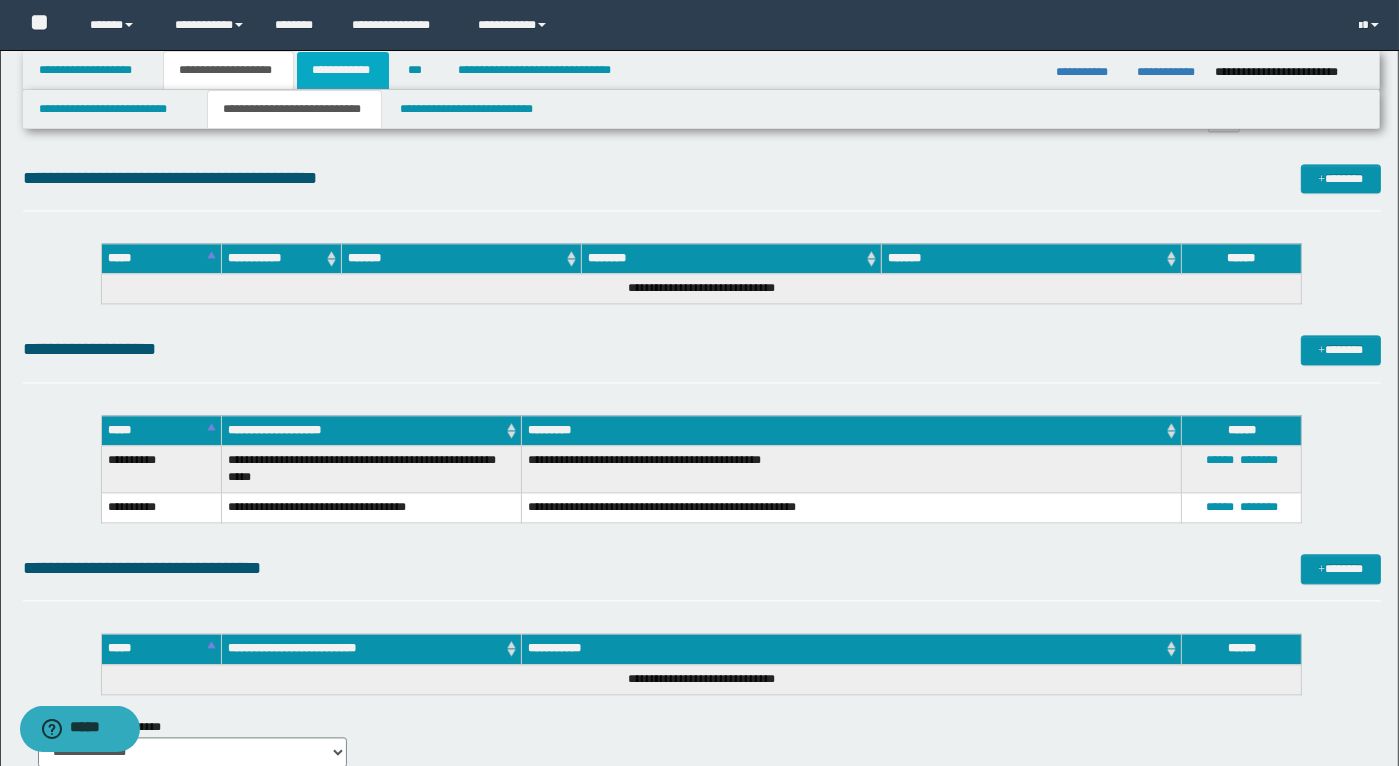 click on "**********" at bounding box center (343, 70) 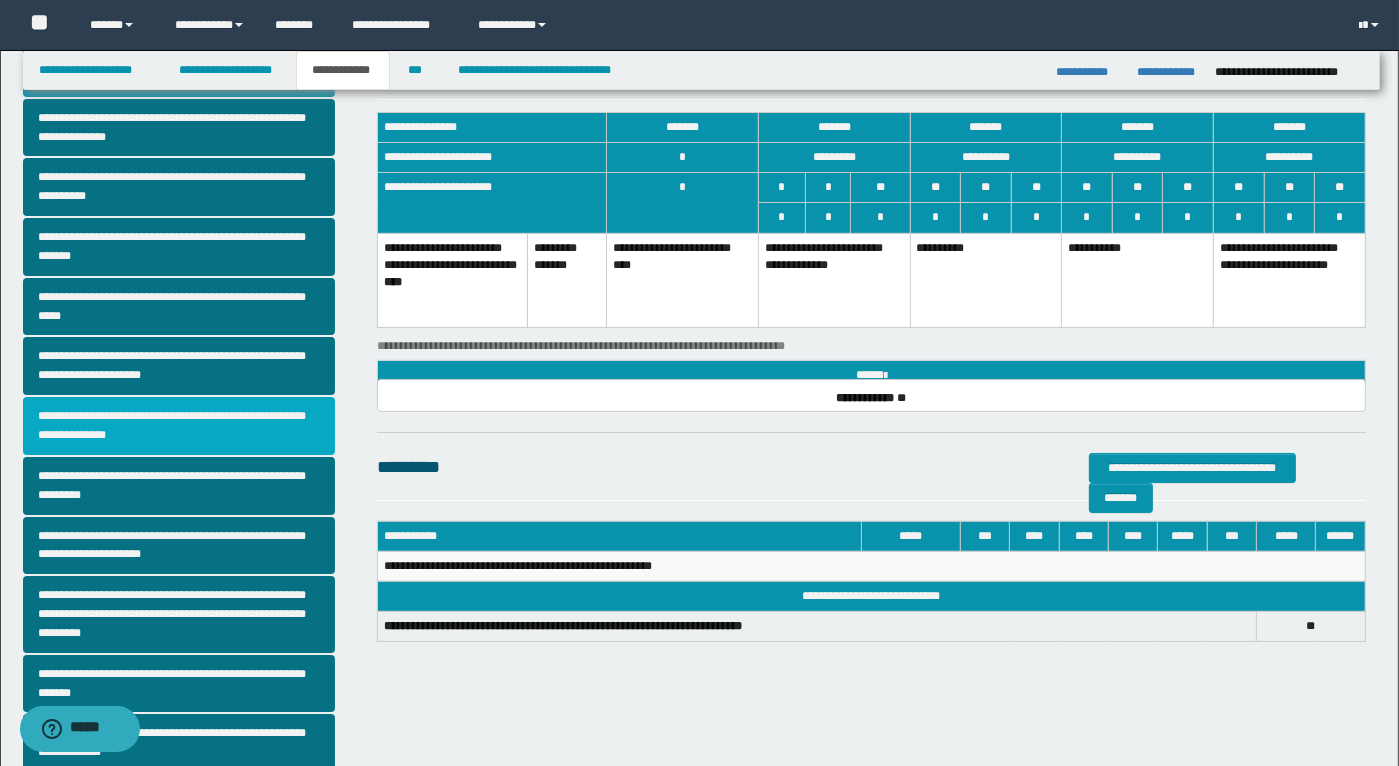 scroll, scrollTop: 0, scrollLeft: 0, axis: both 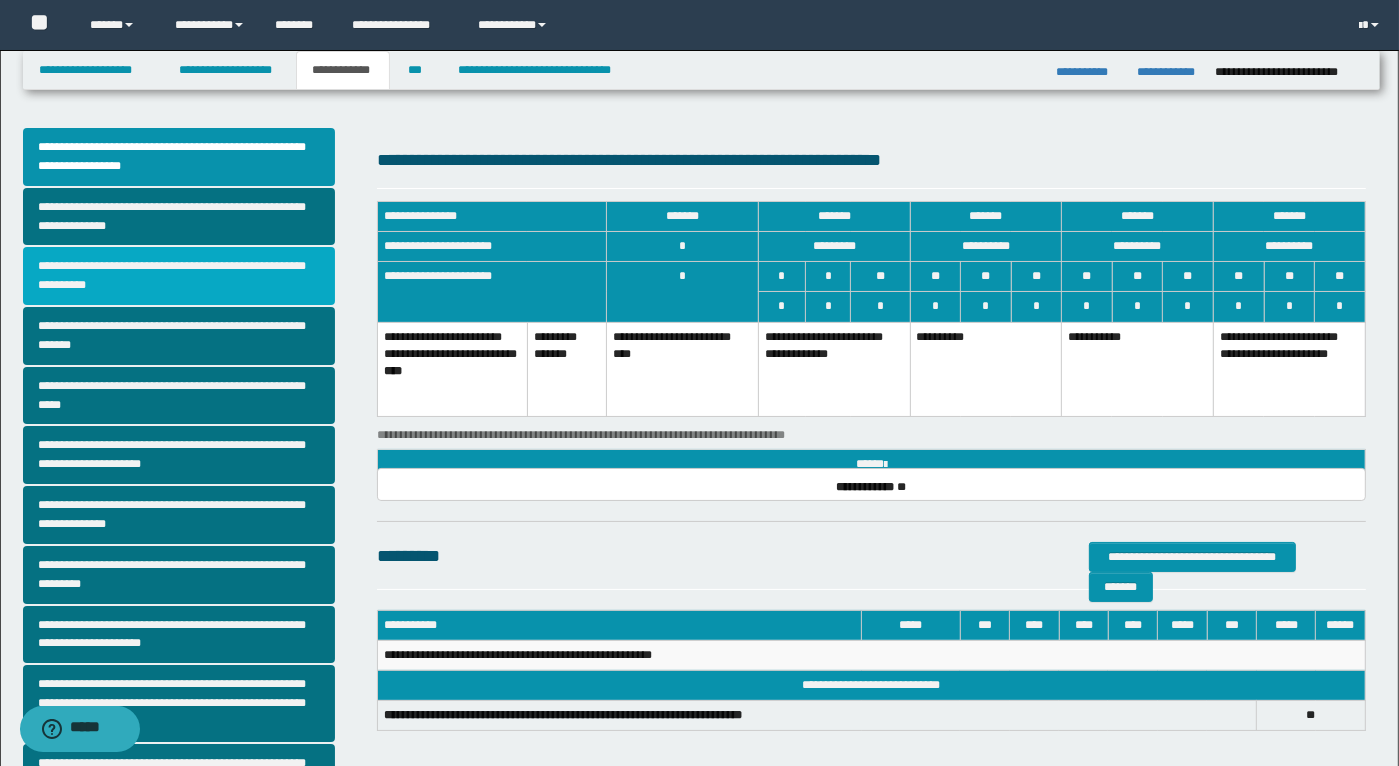 click on "**********" at bounding box center [179, 276] 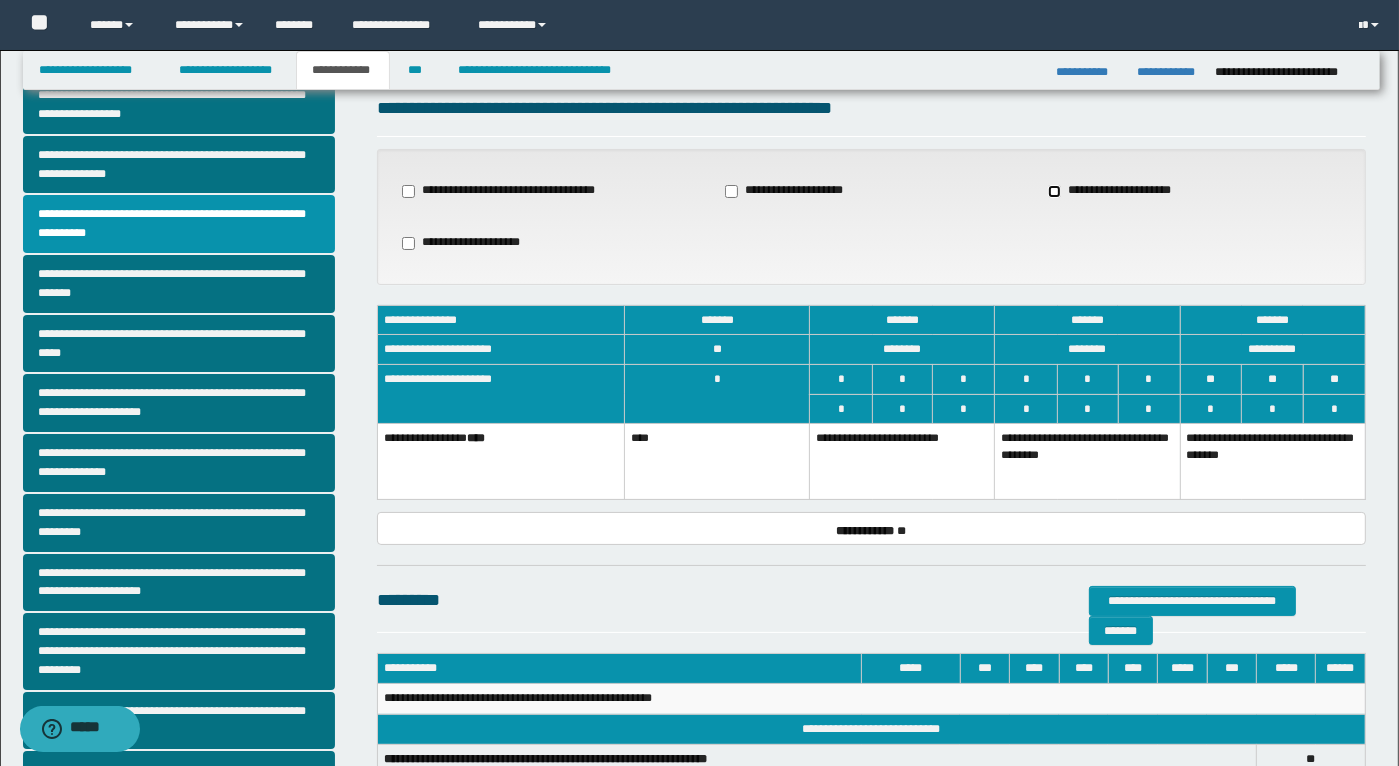 scroll, scrollTop: 80, scrollLeft: 0, axis: vertical 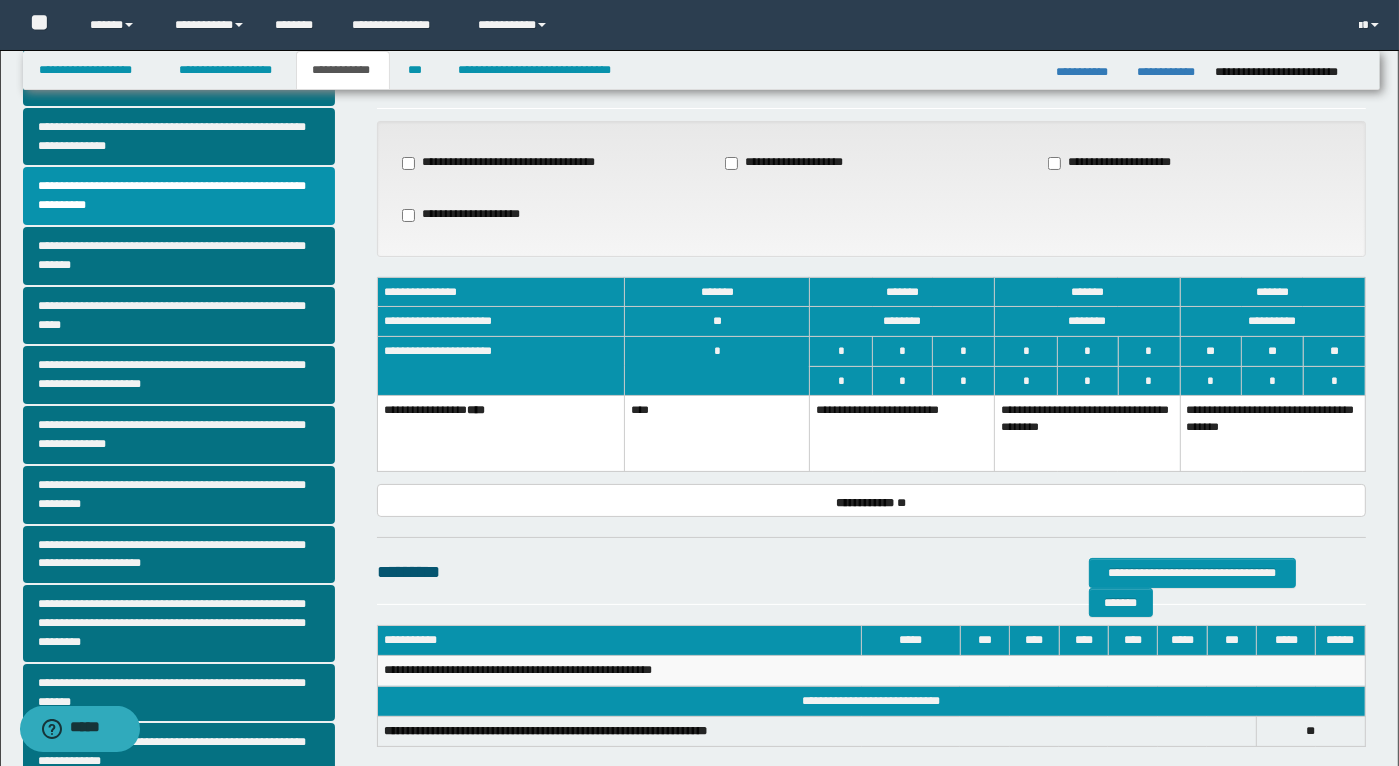 click on "**********" at bounding box center (1087, 434) 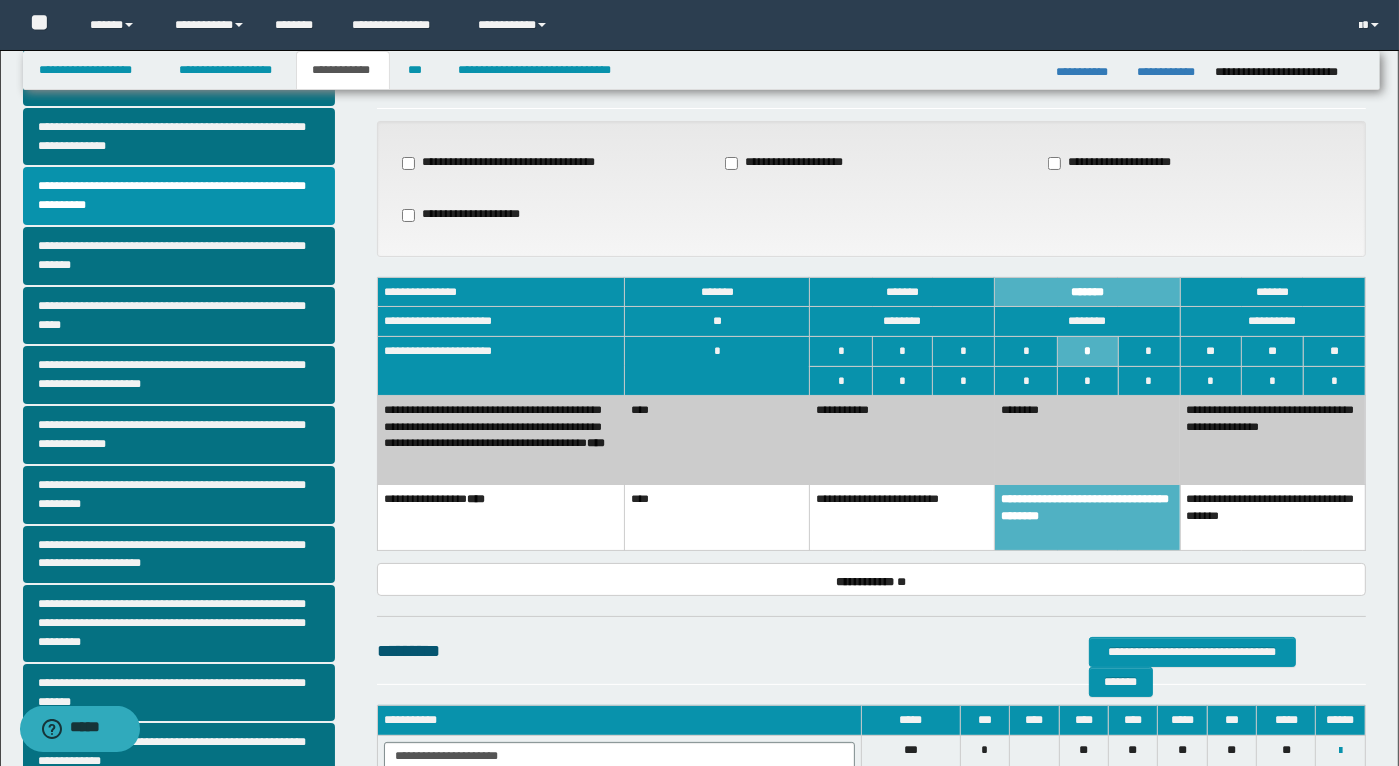 click on "********" at bounding box center [1087, 440] 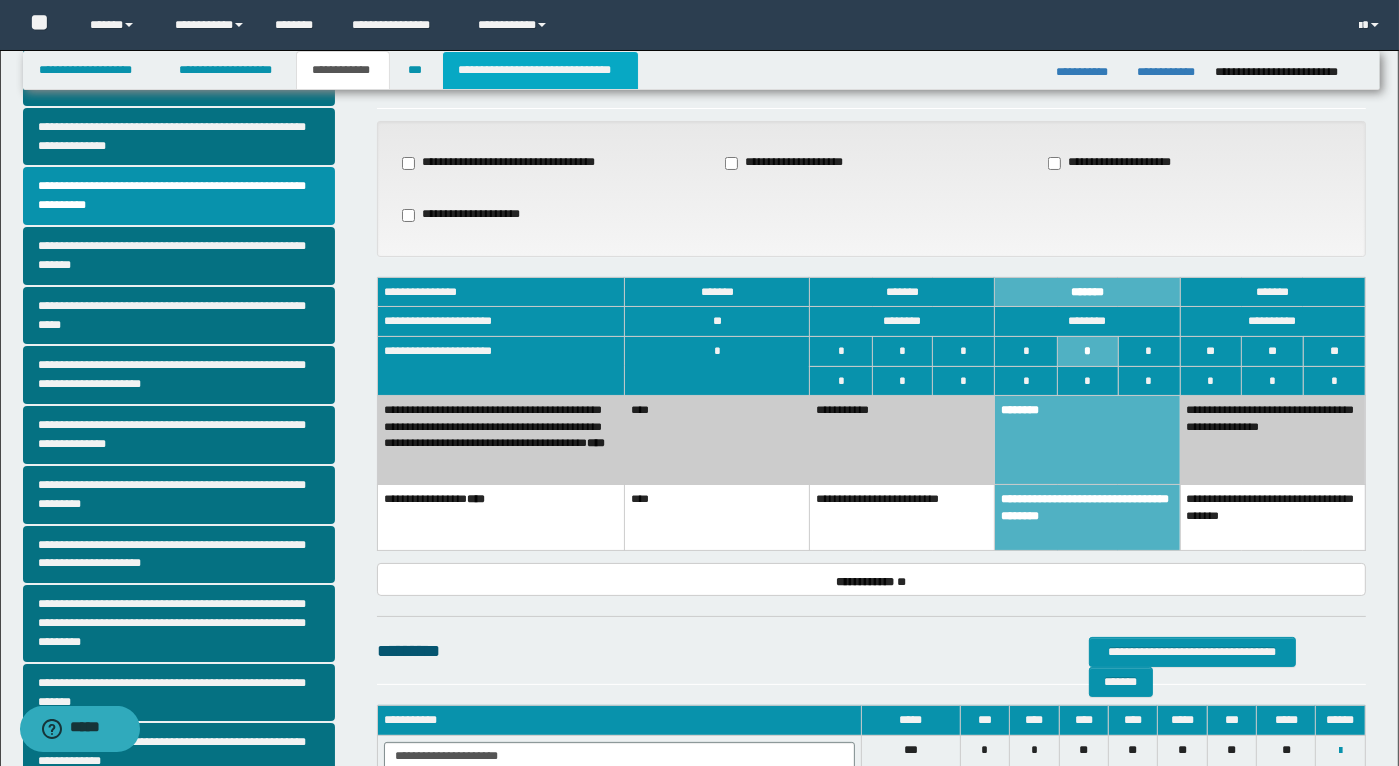 click on "**********" at bounding box center (540, 70) 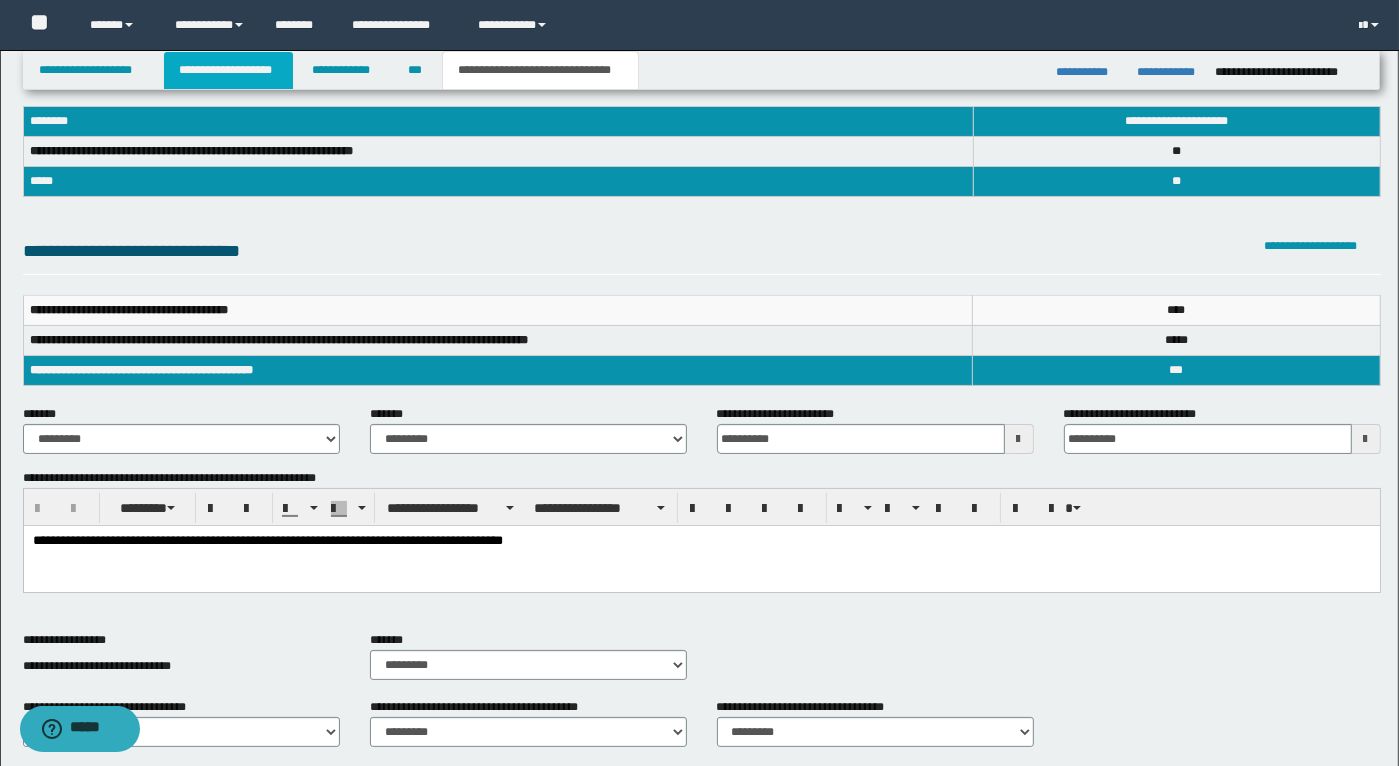 click on "**********" at bounding box center [228, 70] 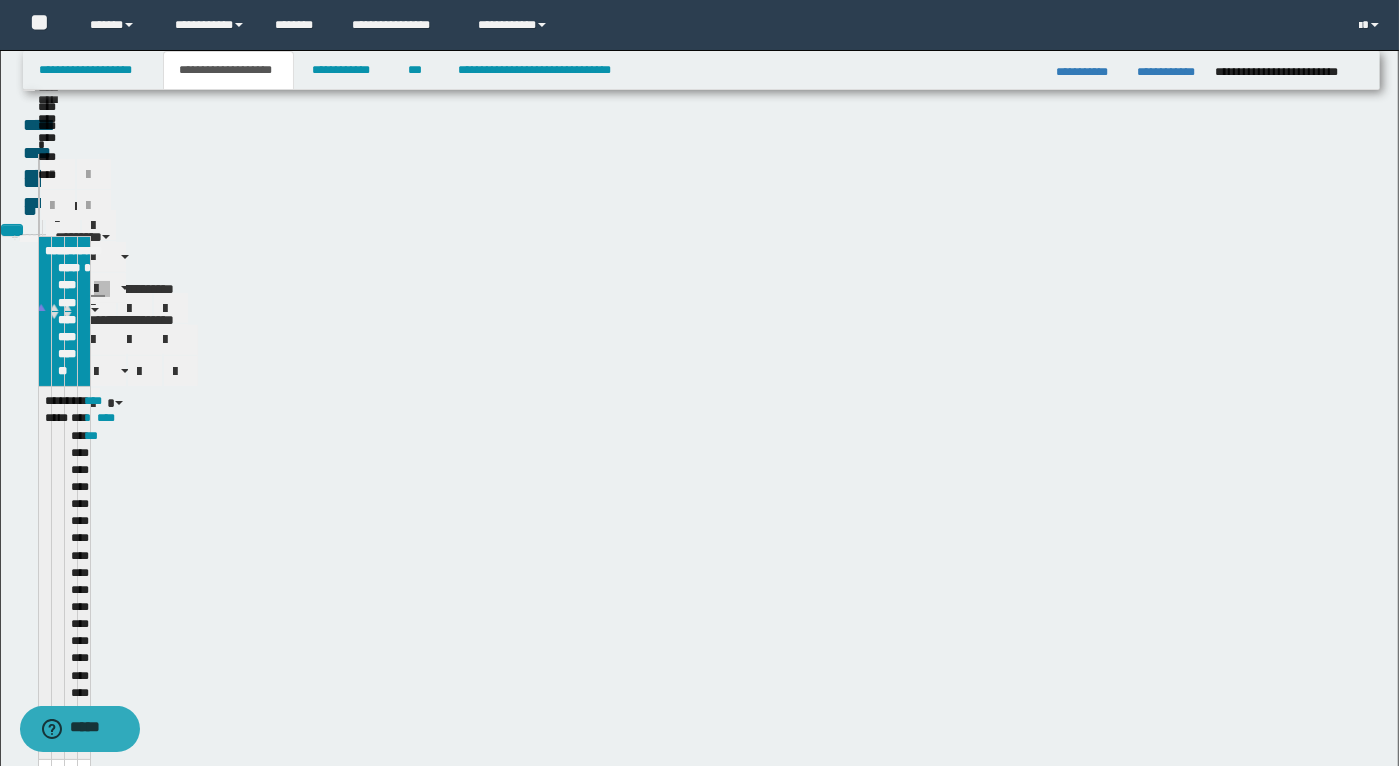 scroll, scrollTop: 111, scrollLeft: 0, axis: vertical 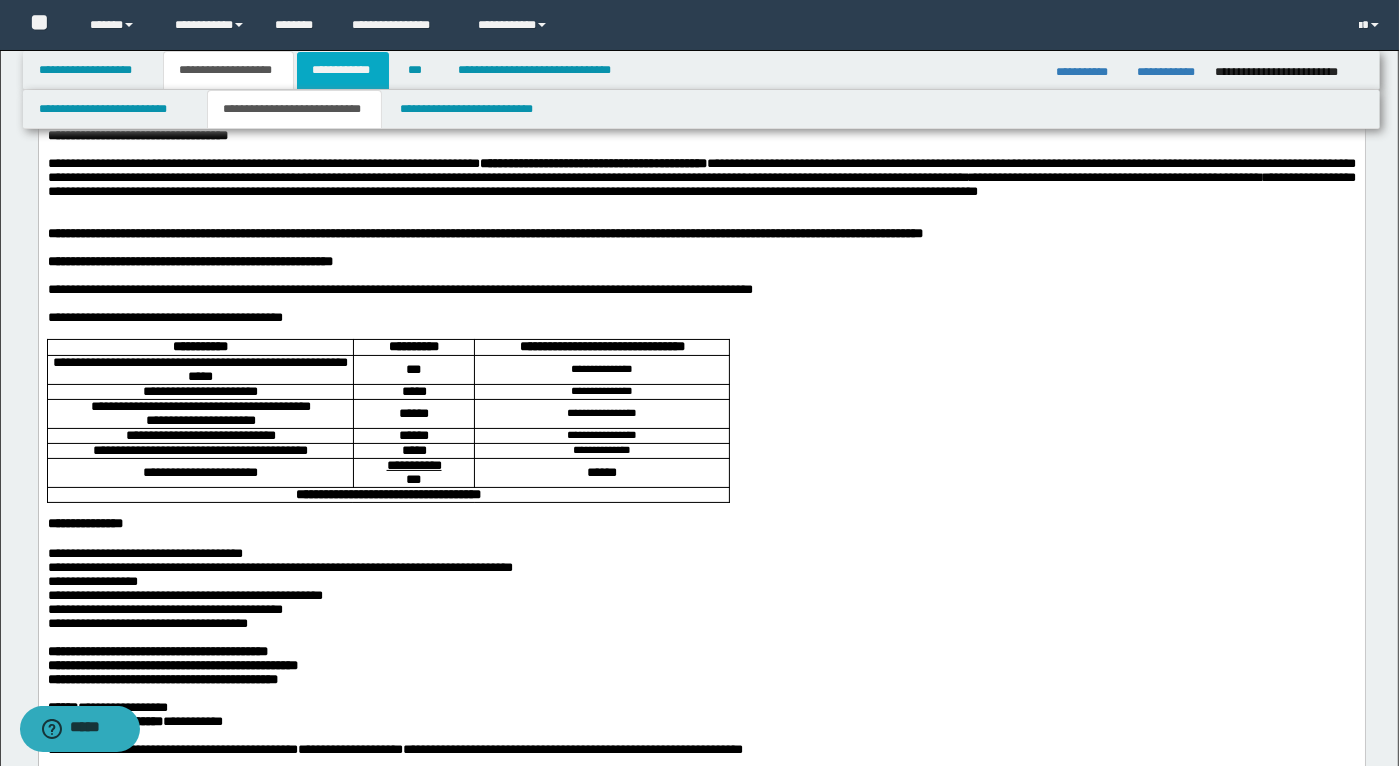 click on "**********" at bounding box center (343, 70) 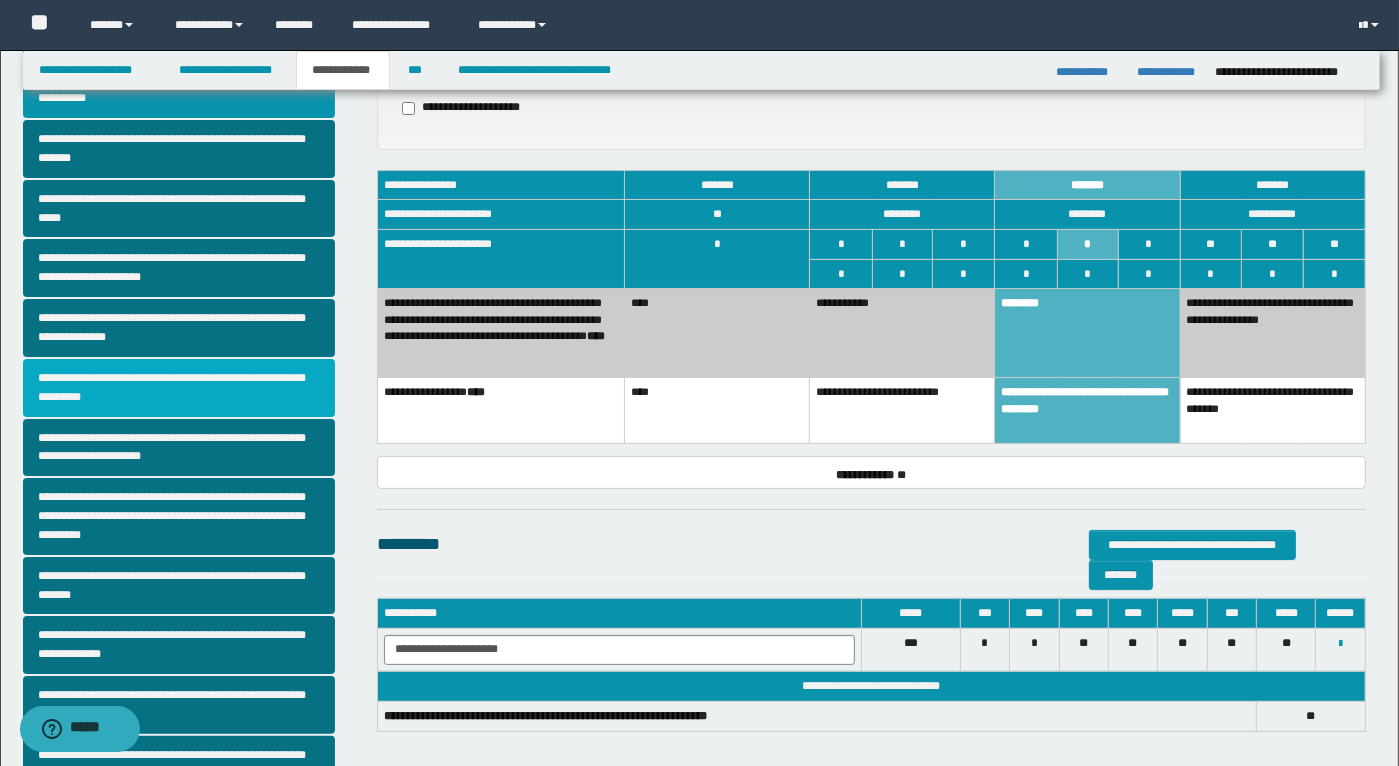 scroll, scrollTop: 382, scrollLeft: 0, axis: vertical 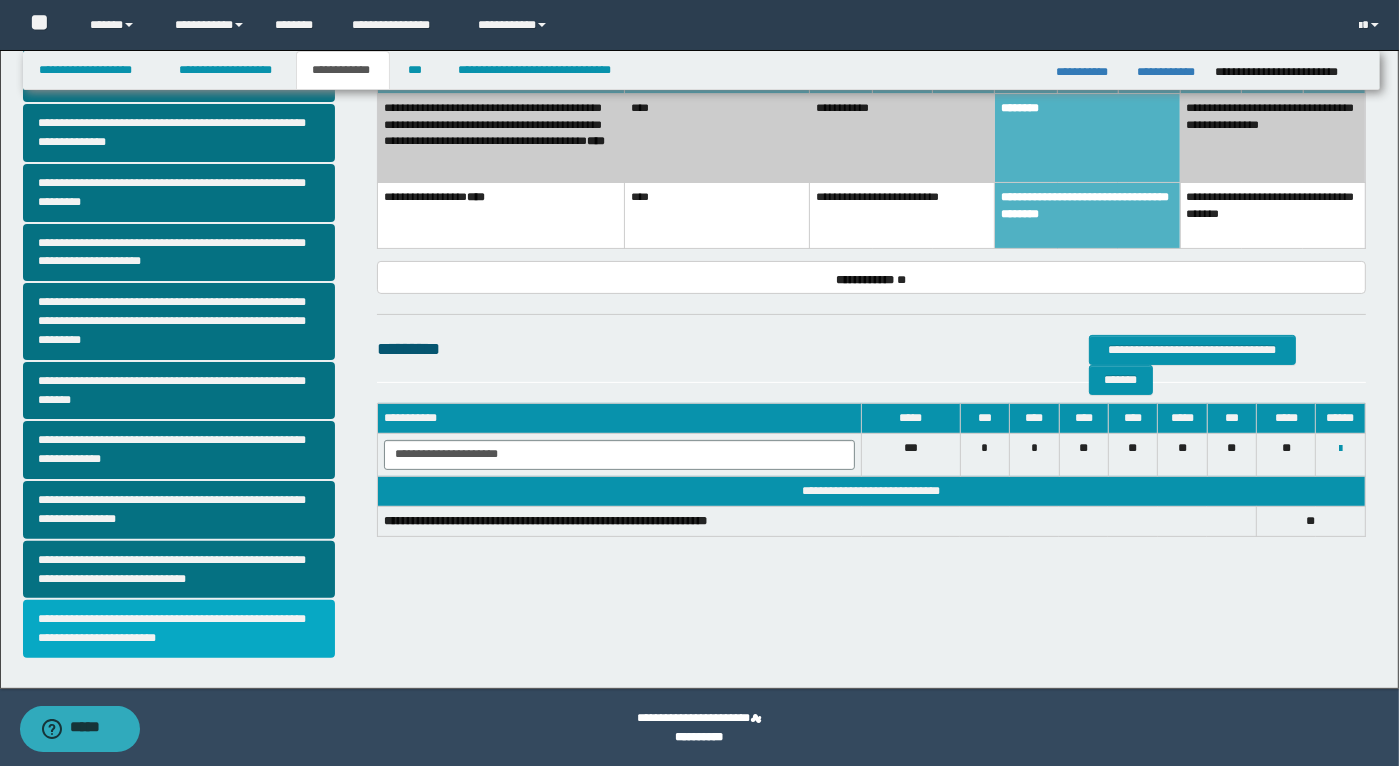 click on "**********" at bounding box center [179, 629] 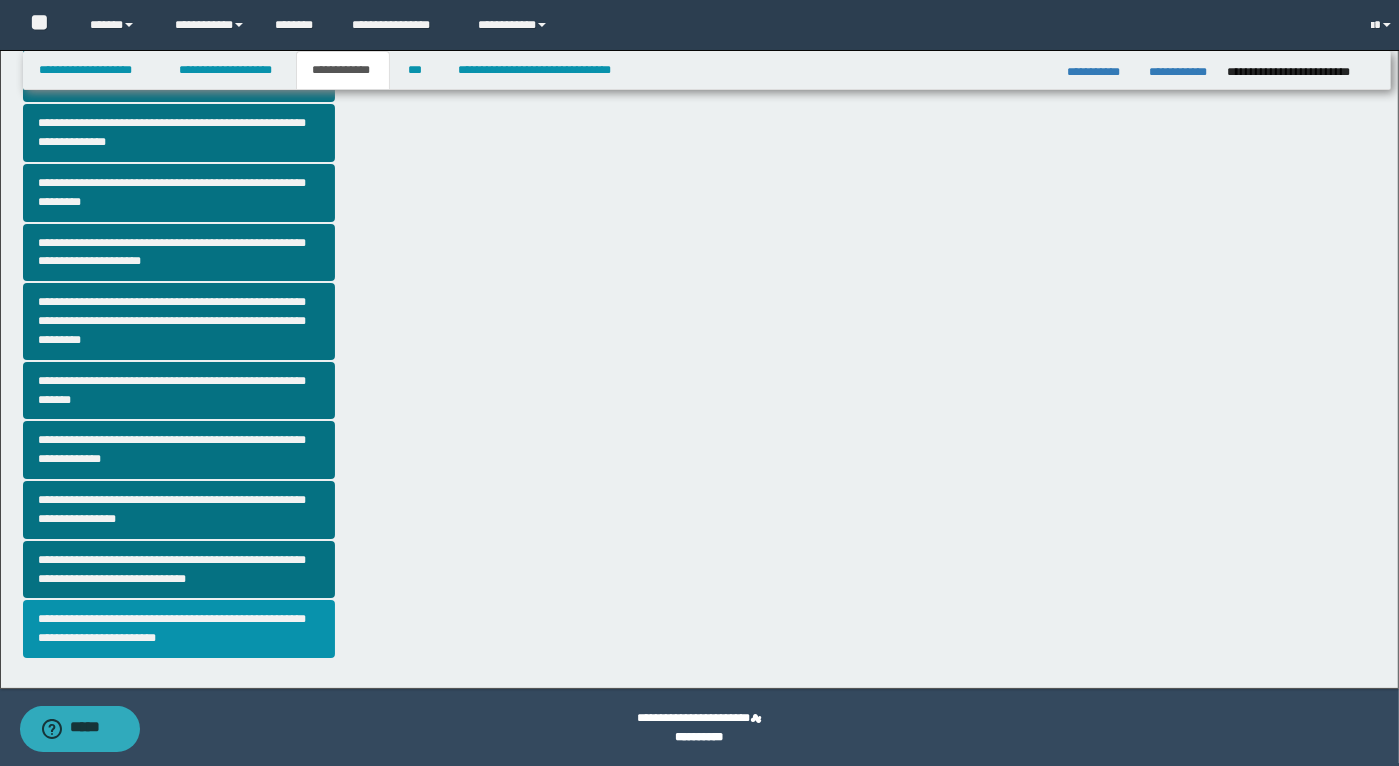 scroll, scrollTop: 0, scrollLeft: 0, axis: both 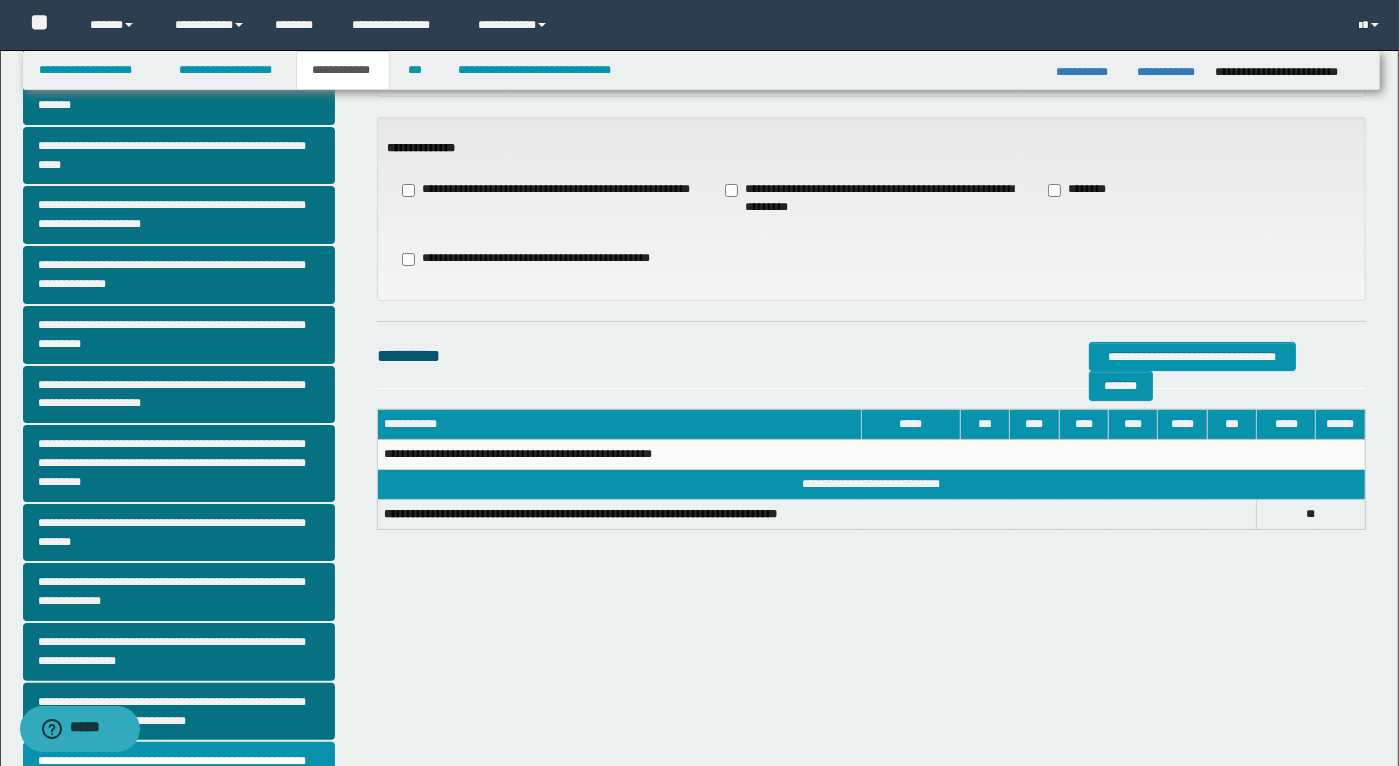 click on "**********" at bounding box center (871, 199) 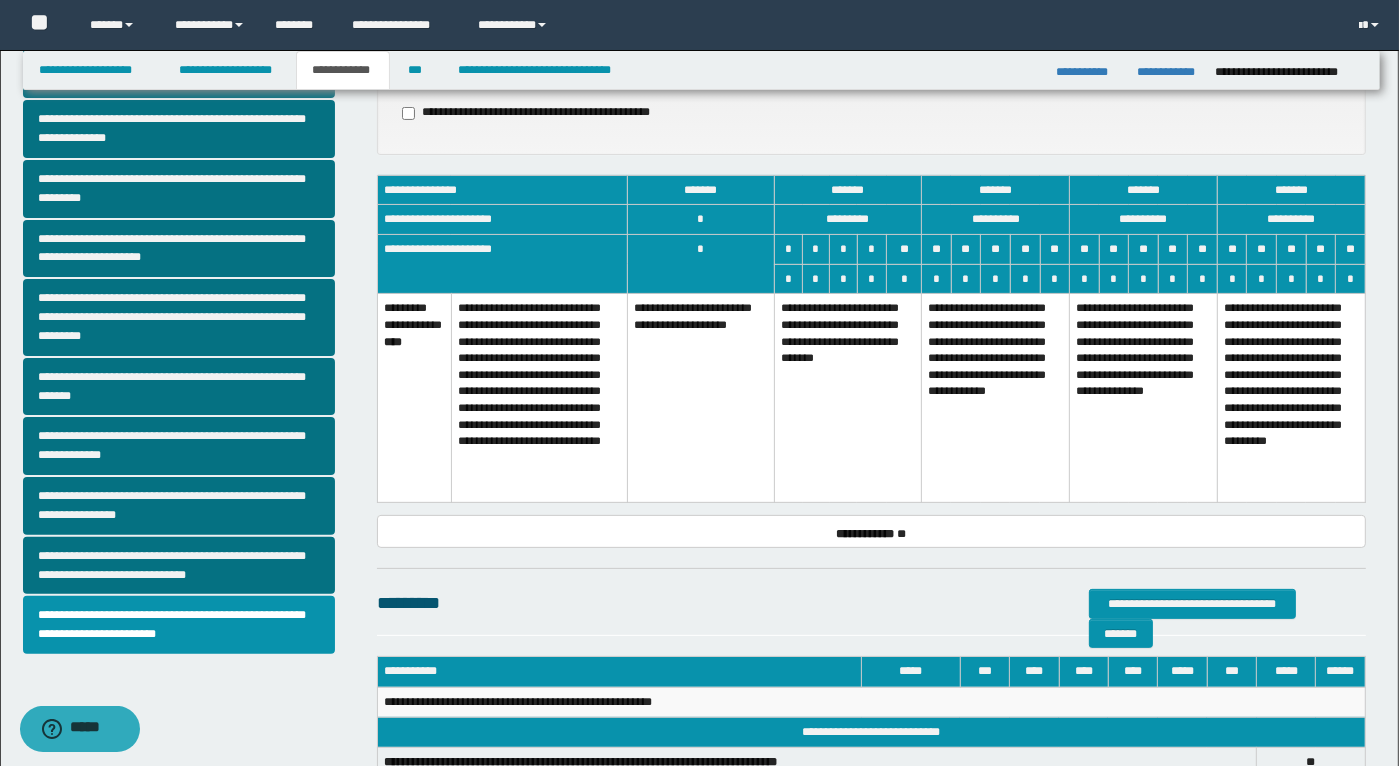 scroll, scrollTop: 400, scrollLeft: 0, axis: vertical 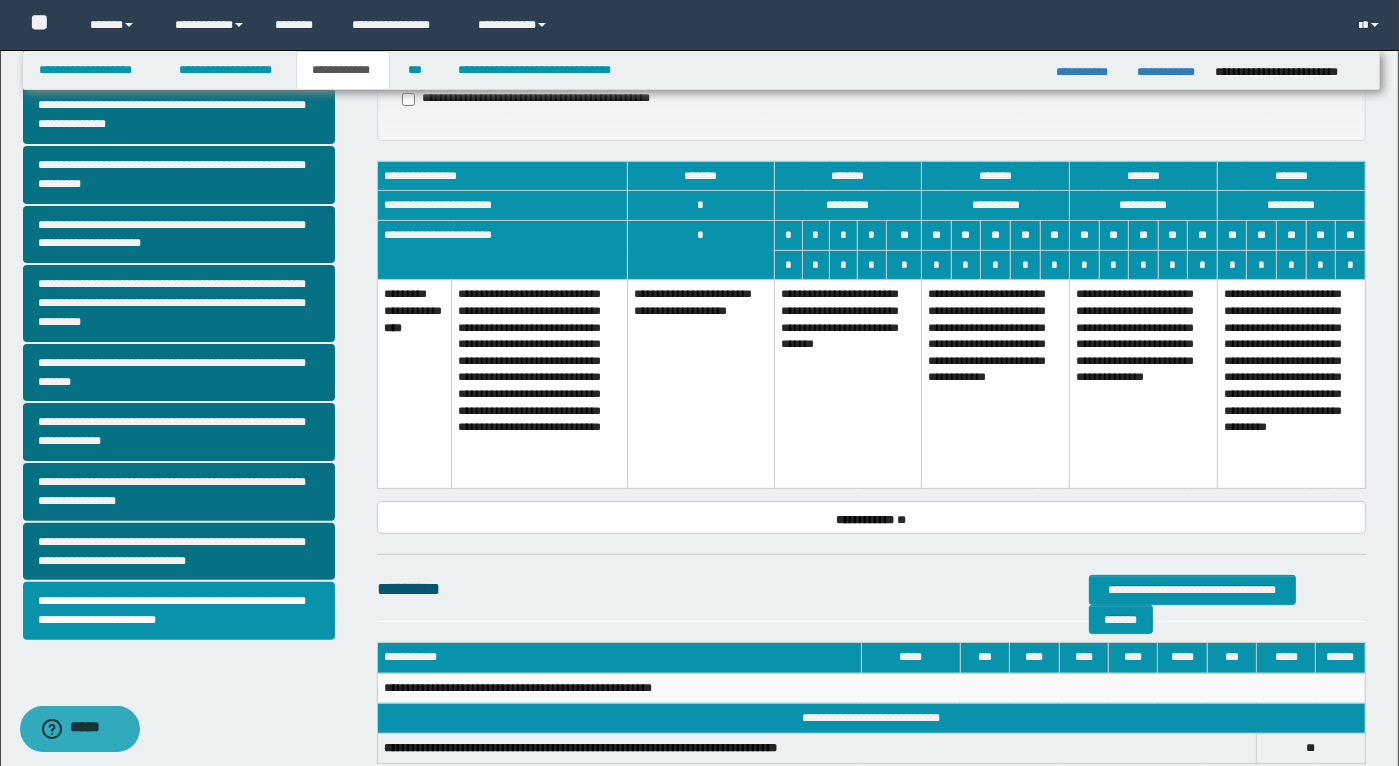 click on "**********" at bounding box center (1144, 384) 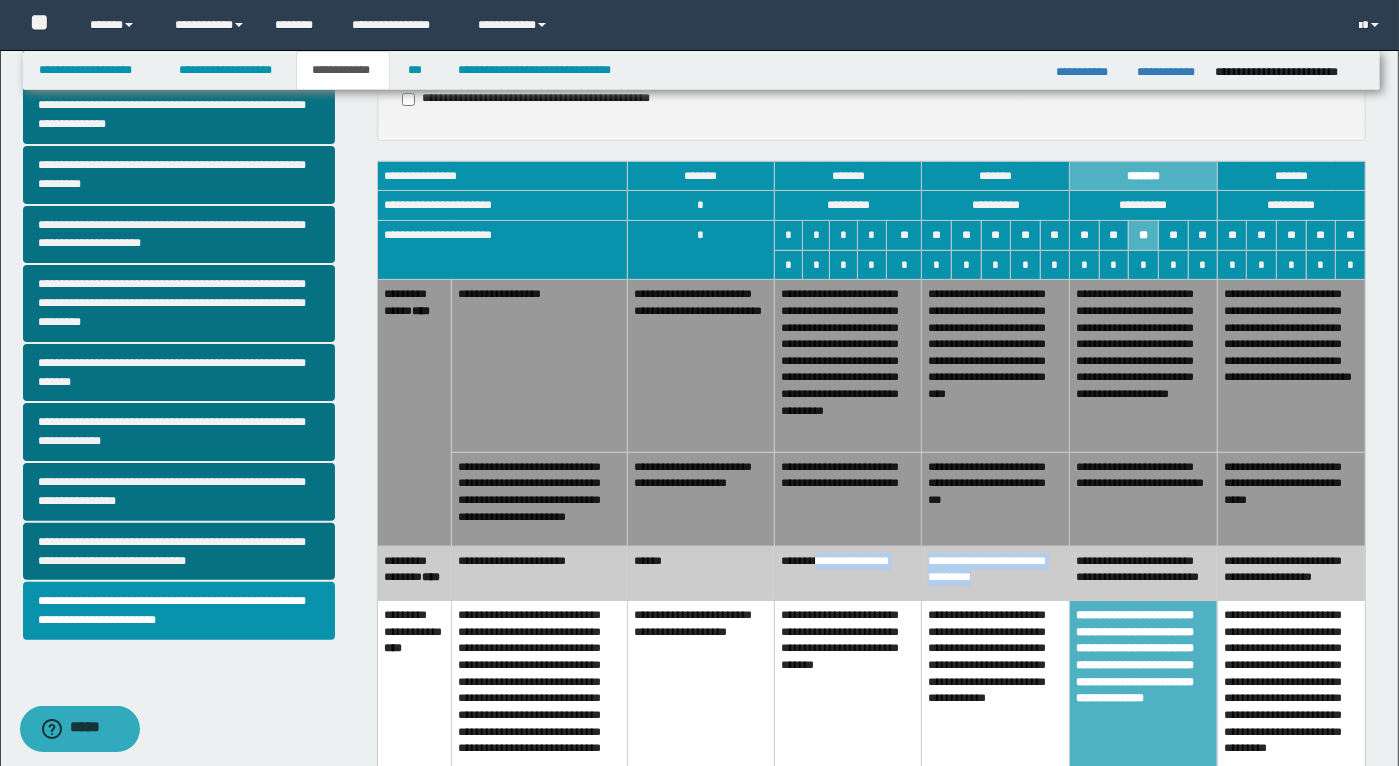 drag, startPoint x: 972, startPoint y: 549, endPoint x: 826, endPoint y: 548, distance: 146.00342 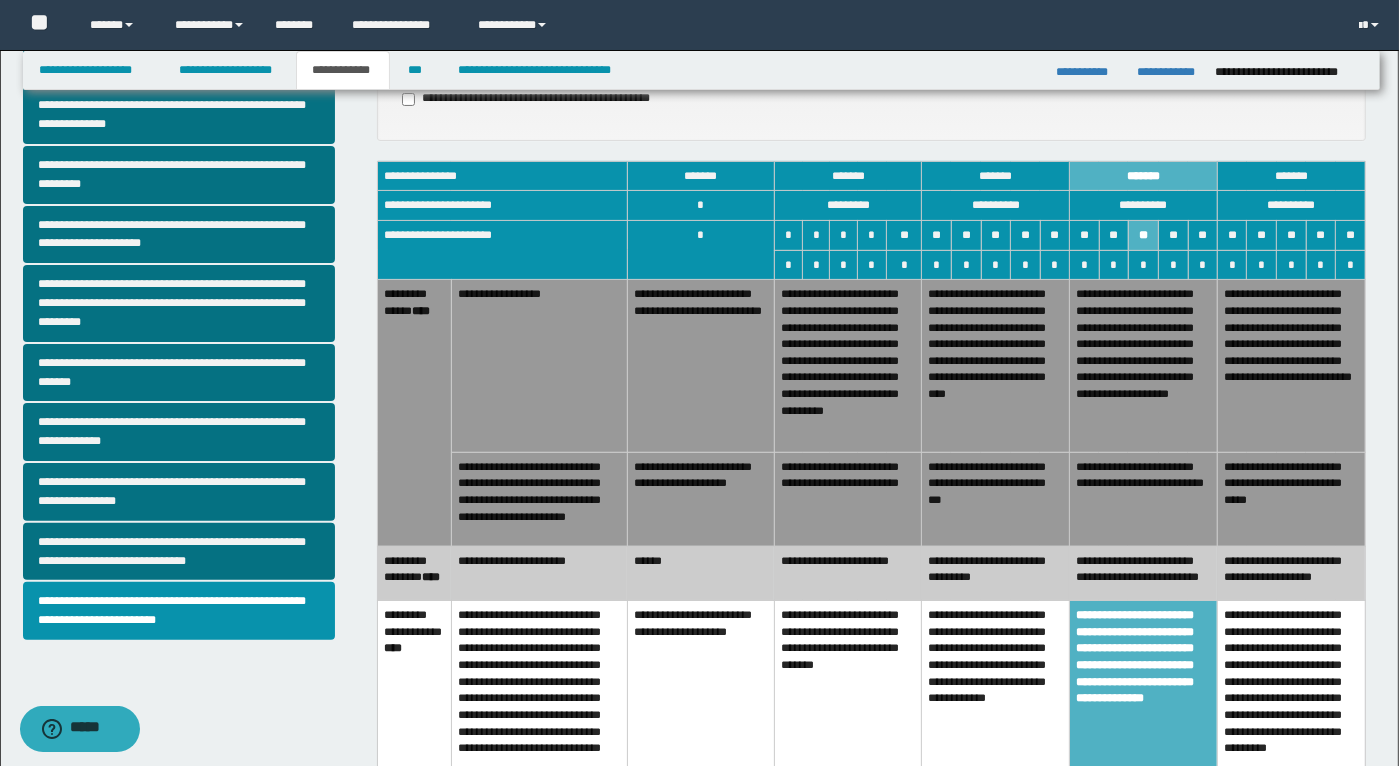 click on "******" at bounding box center [700, 573] 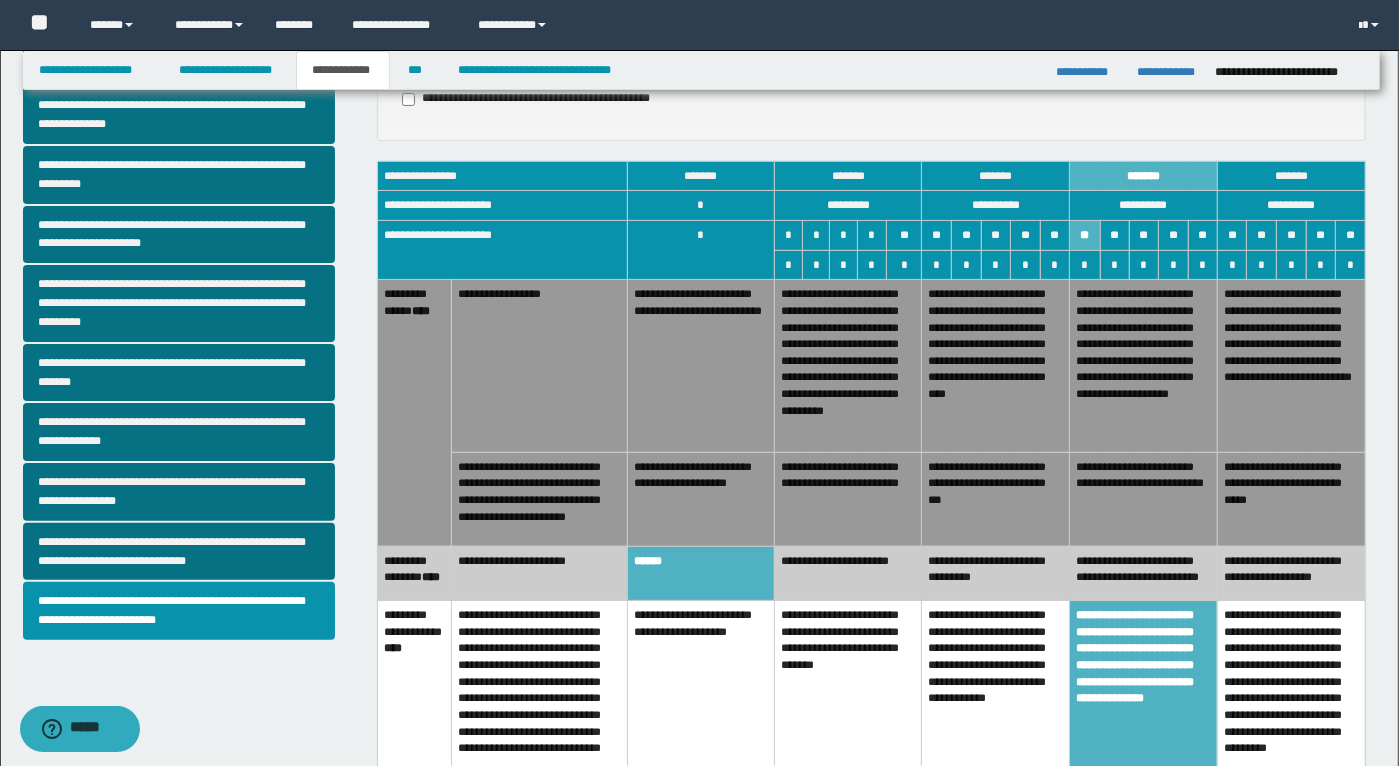 click on "**********" at bounding box center (847, 499) 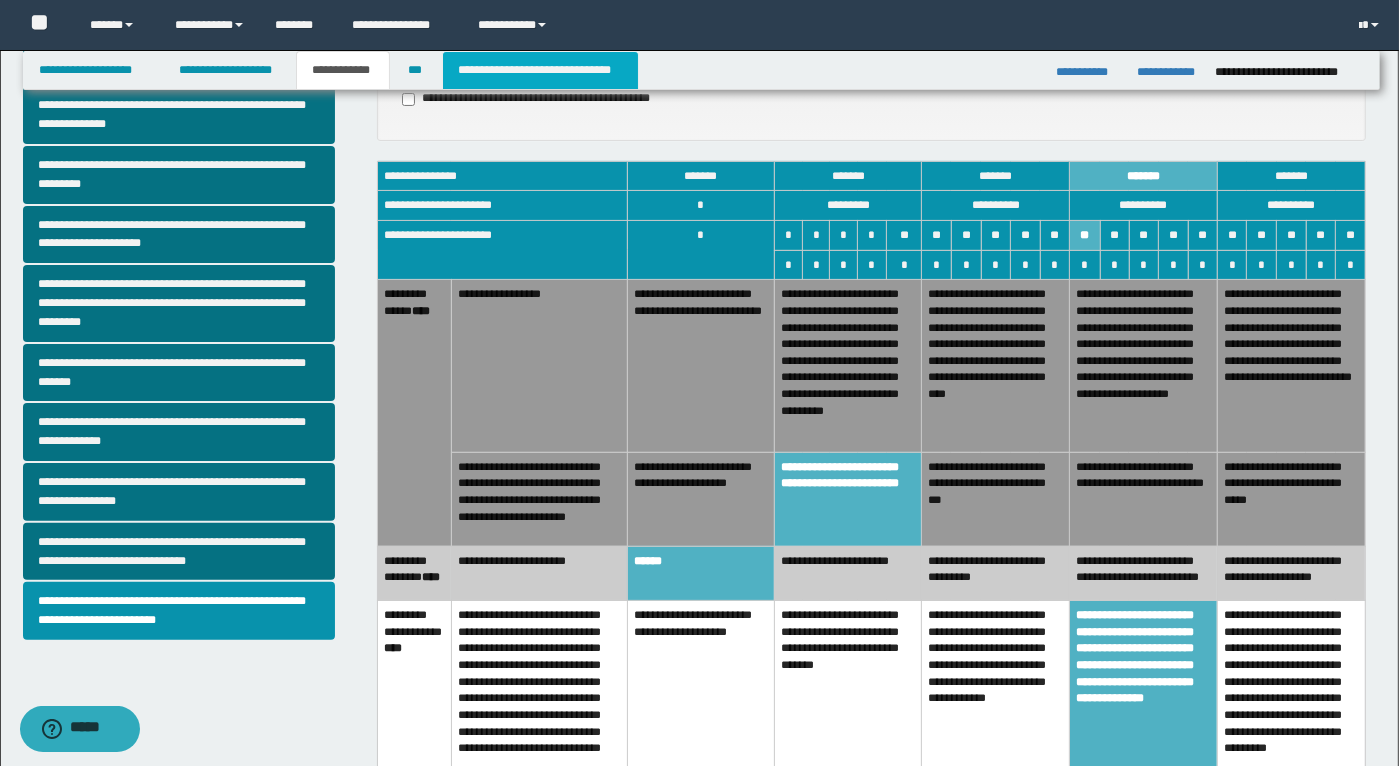 click on "**********" at bounding box center (540, 70) 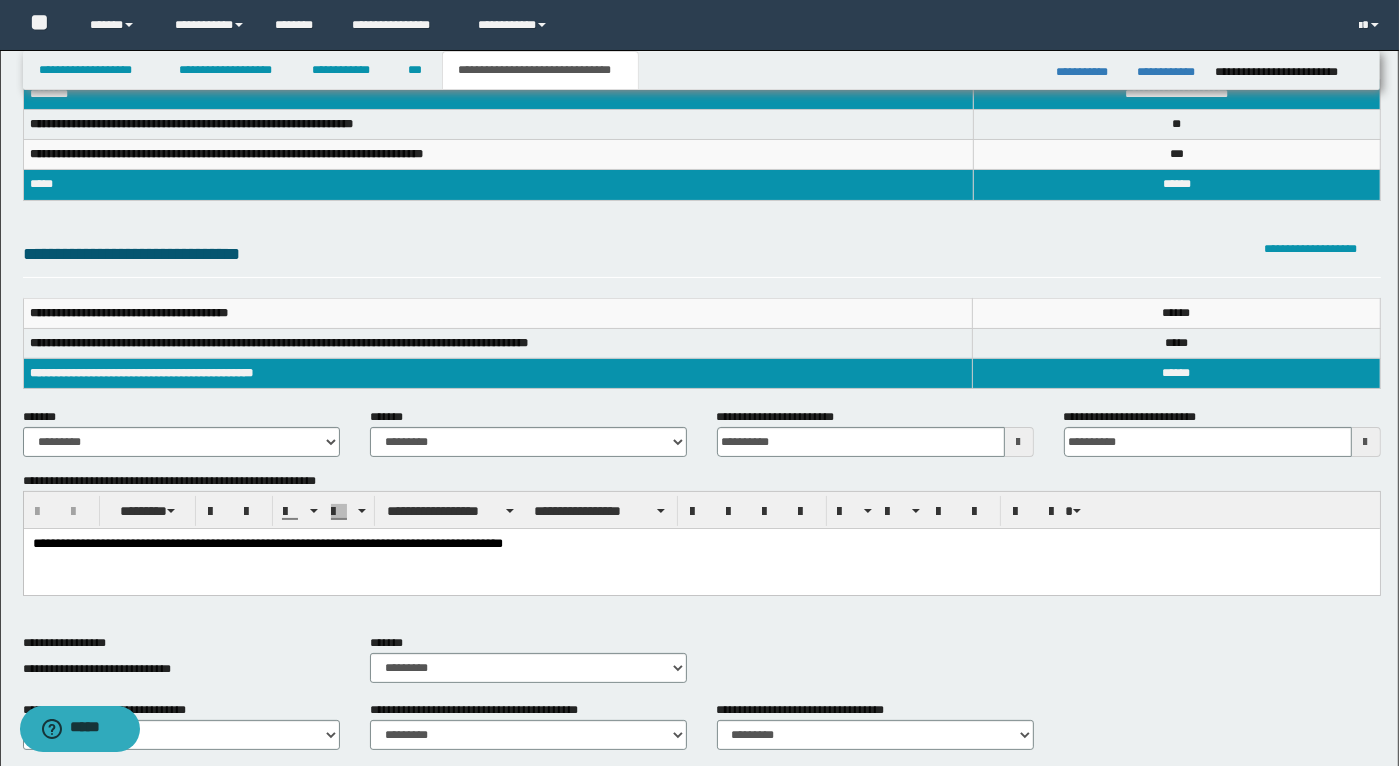 scroll, scrollTop: 65, scrollLeft: 0, axis: vertical 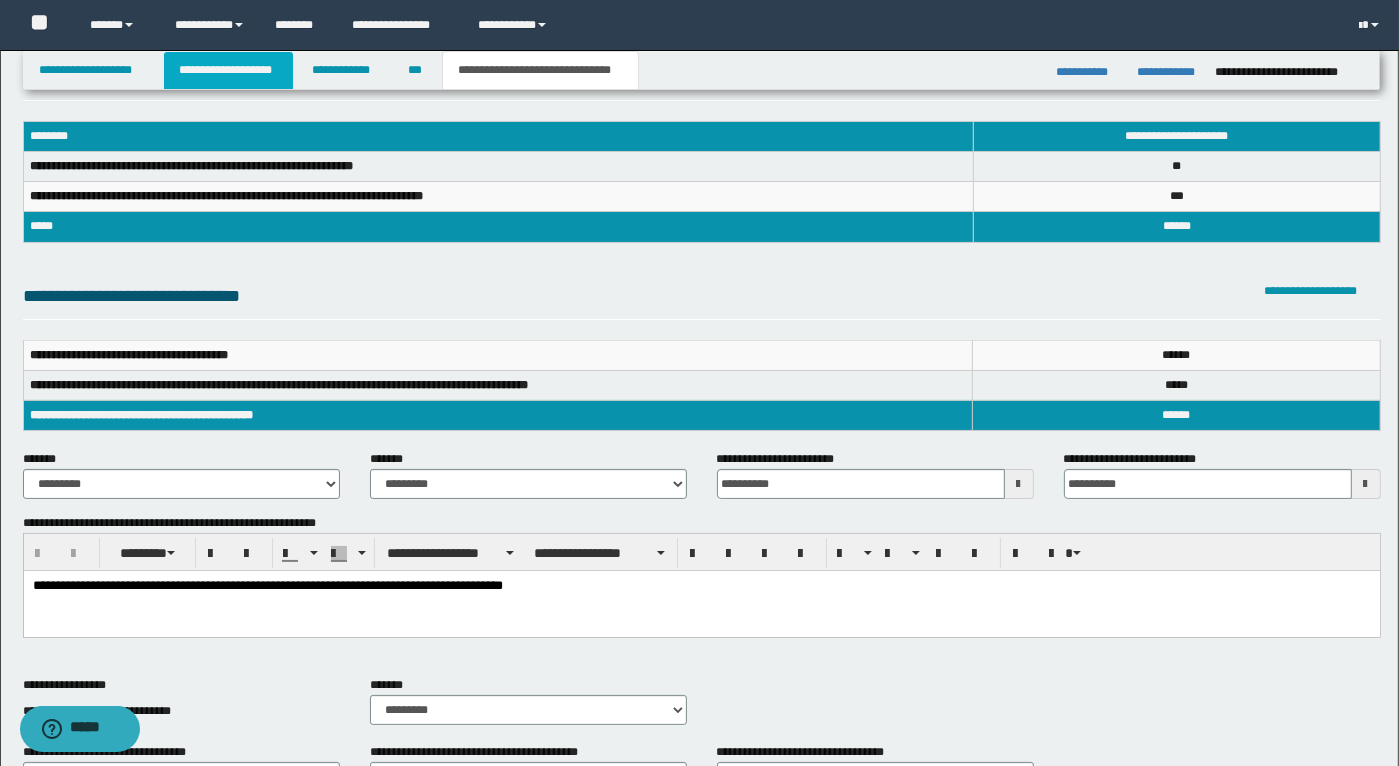 click on "**********" at bounding box center (228, 70) 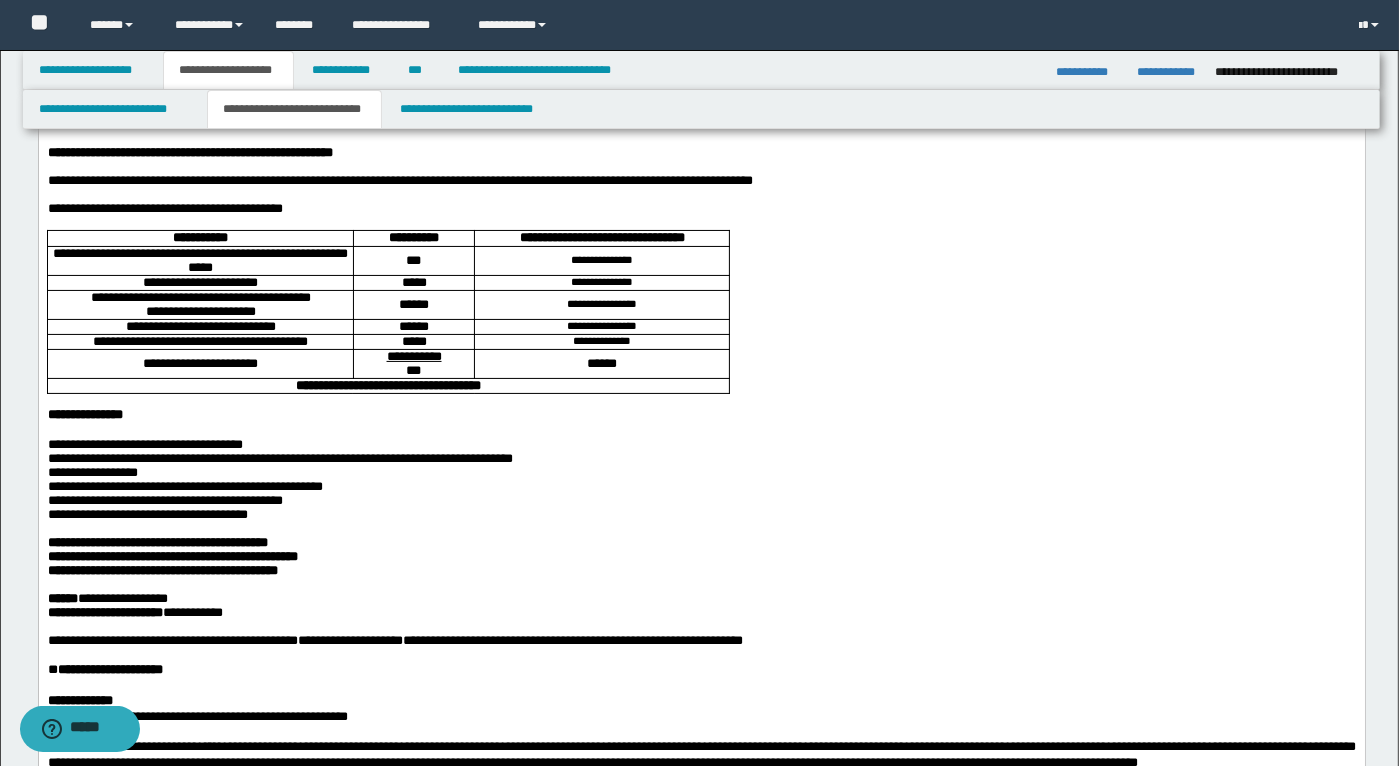 scroll, scrollTop: 176, scrollLeft: 0, axis: vertical 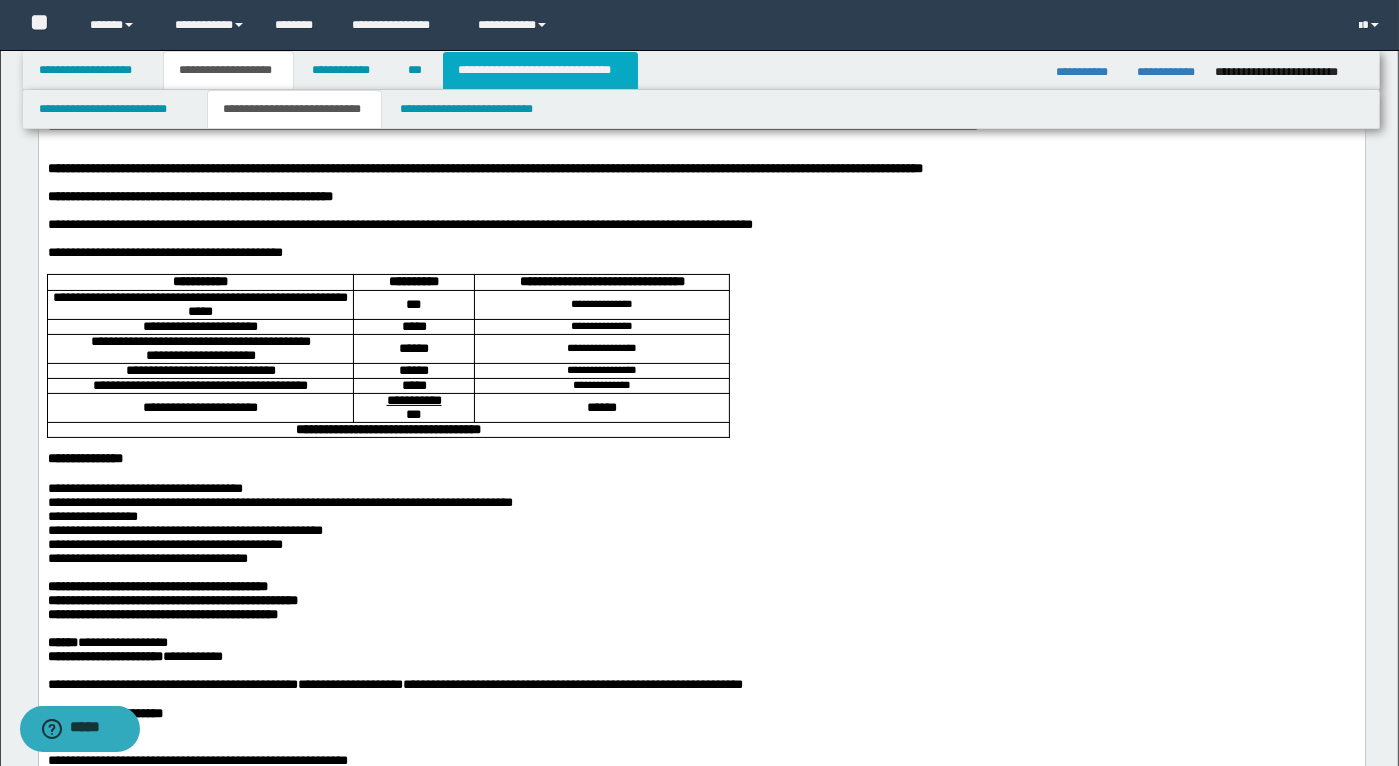 click on "**********" at bounding box center (540, 70) 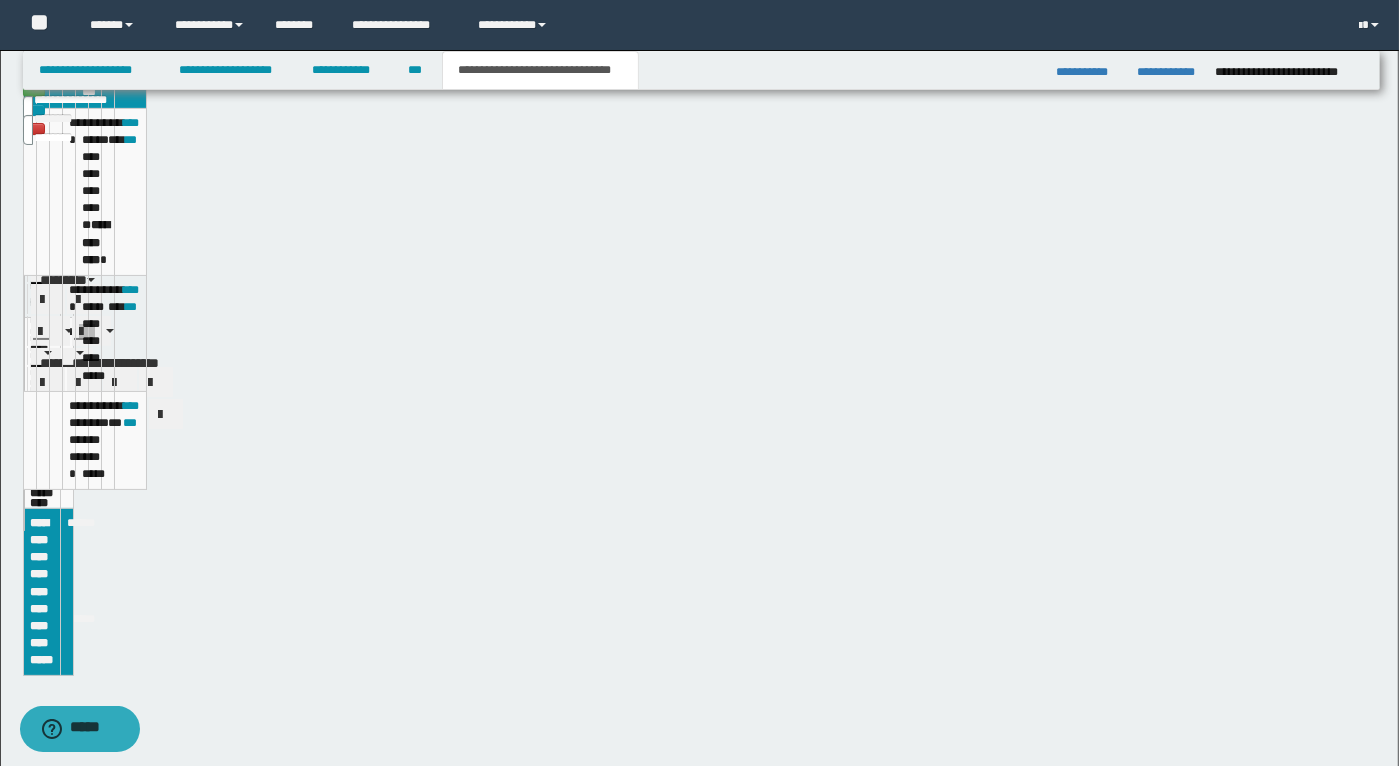 scroll, scrollTop: 145, scrollLeft: 0, axis: vertical 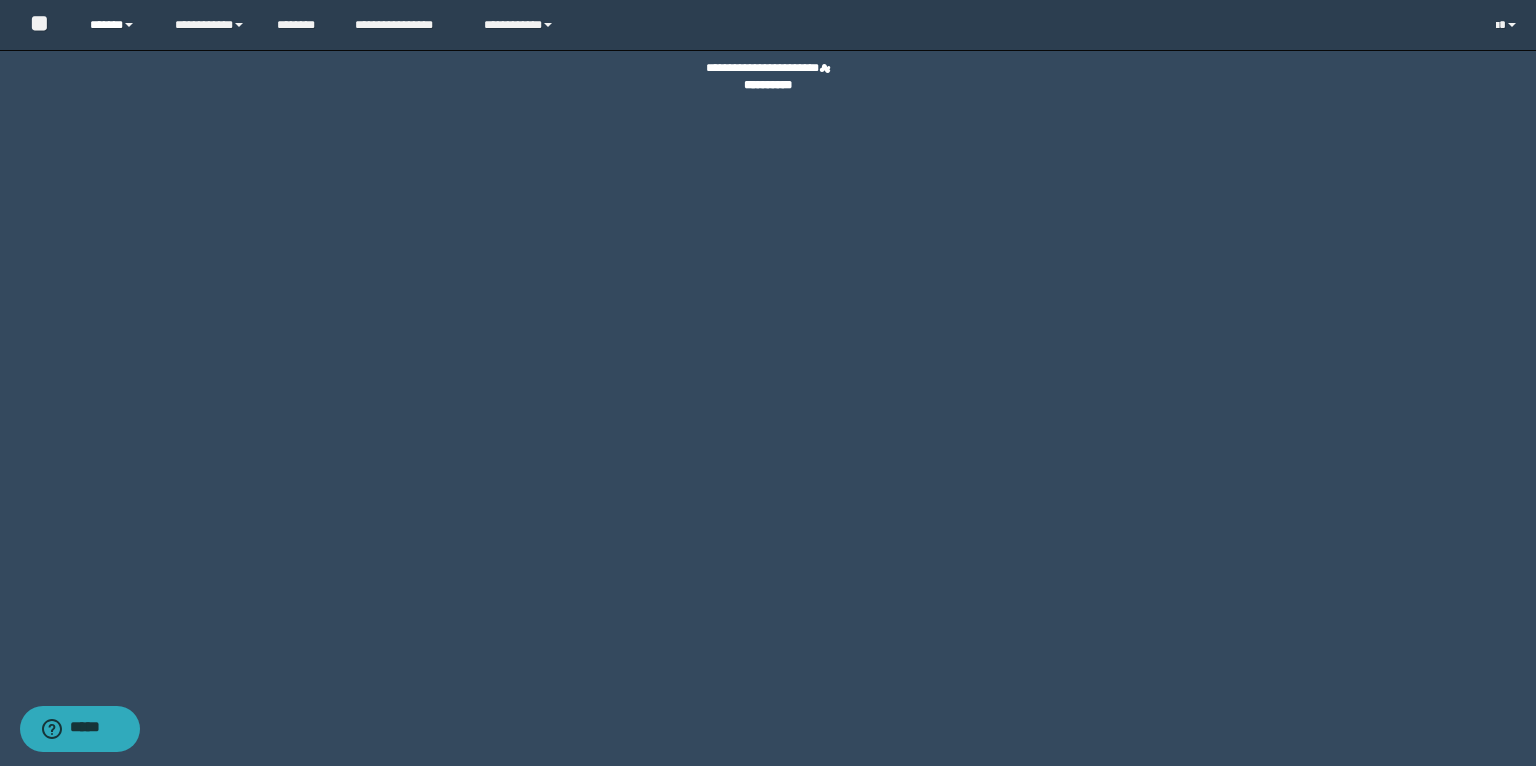 click on "******" at bounding box center [117, 25] 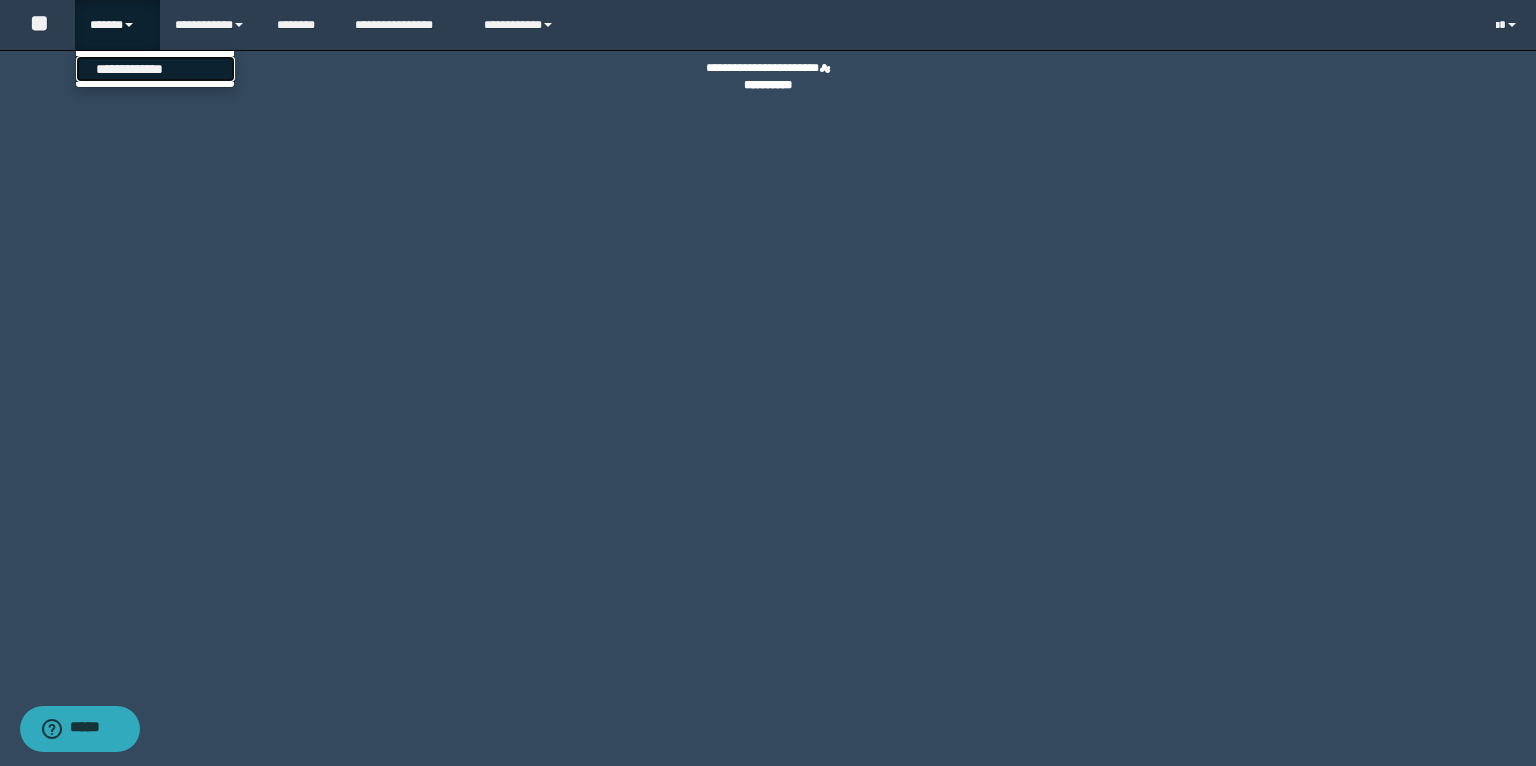 click on "**********" at bounding box center (155, 69) 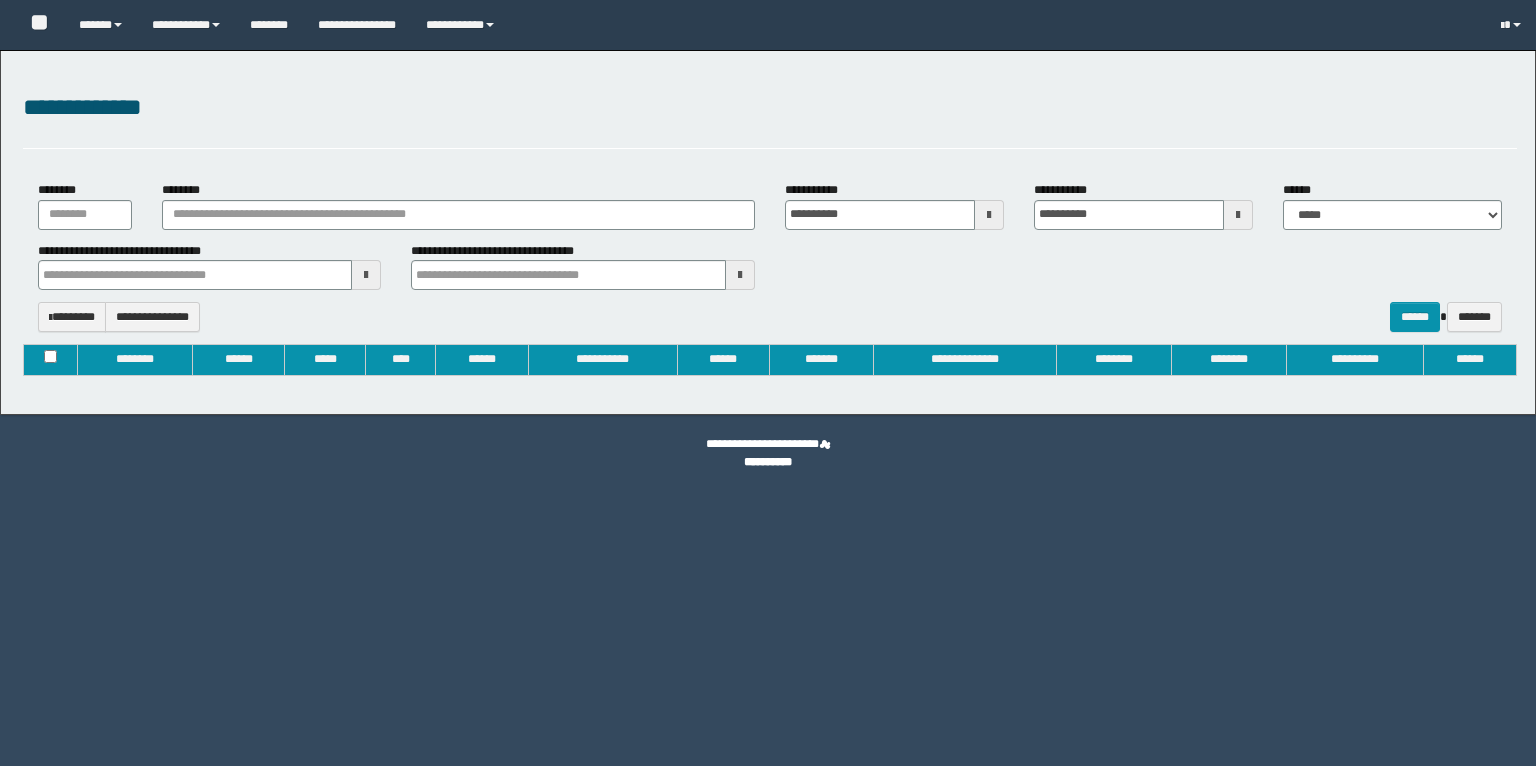 type on "**********" 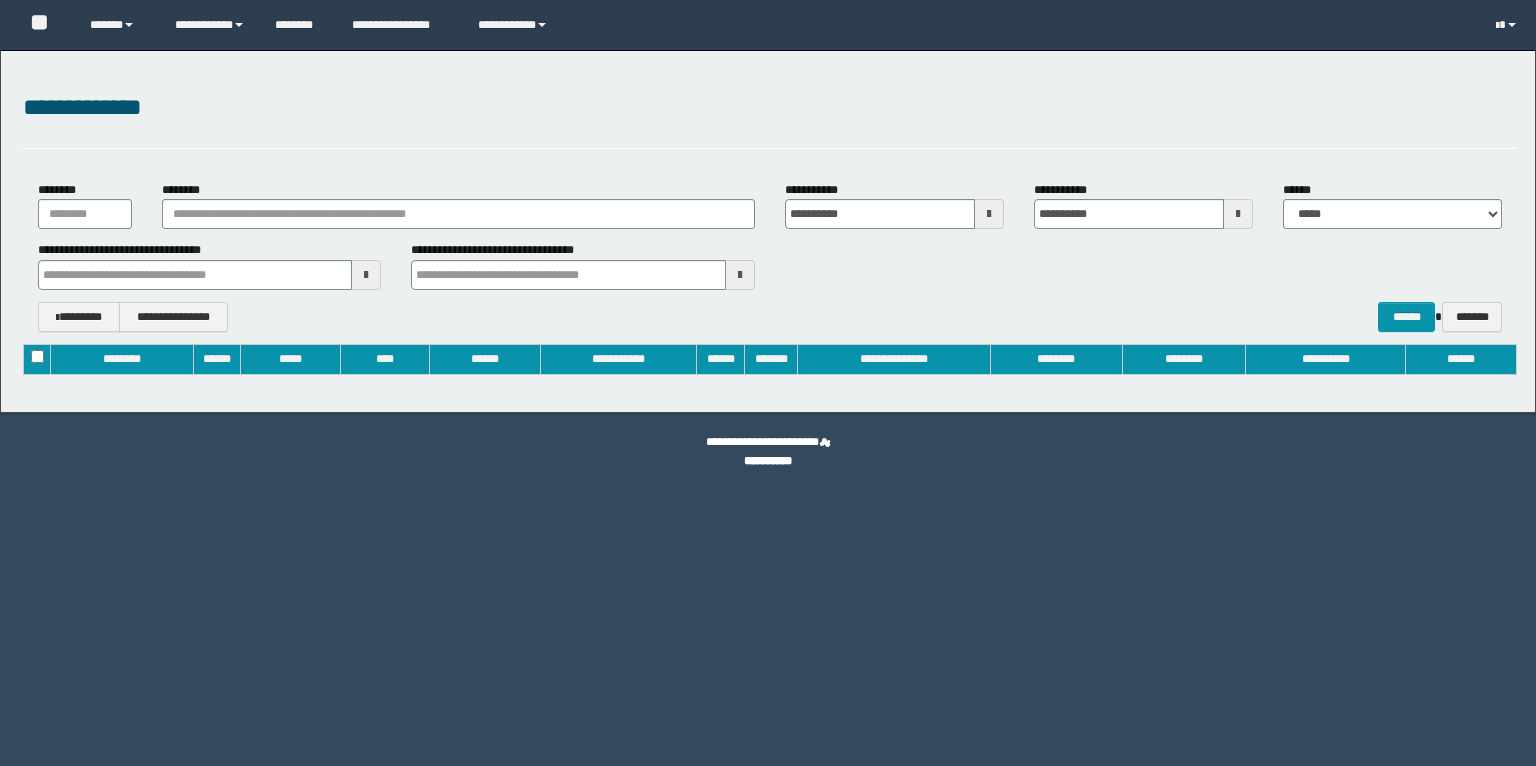 scroll, scrollTop: 0, scrollLeft: 0, axis: both 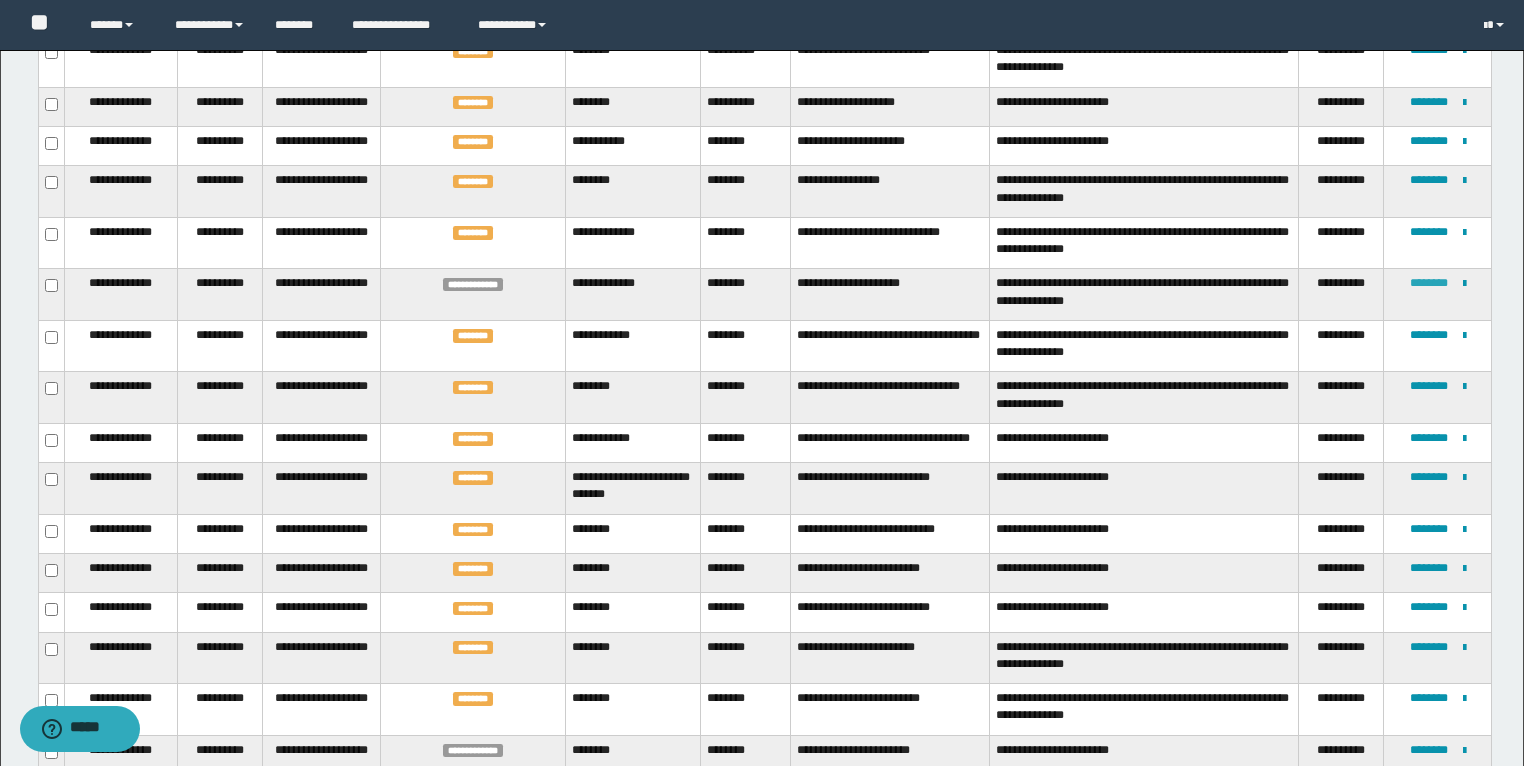 type 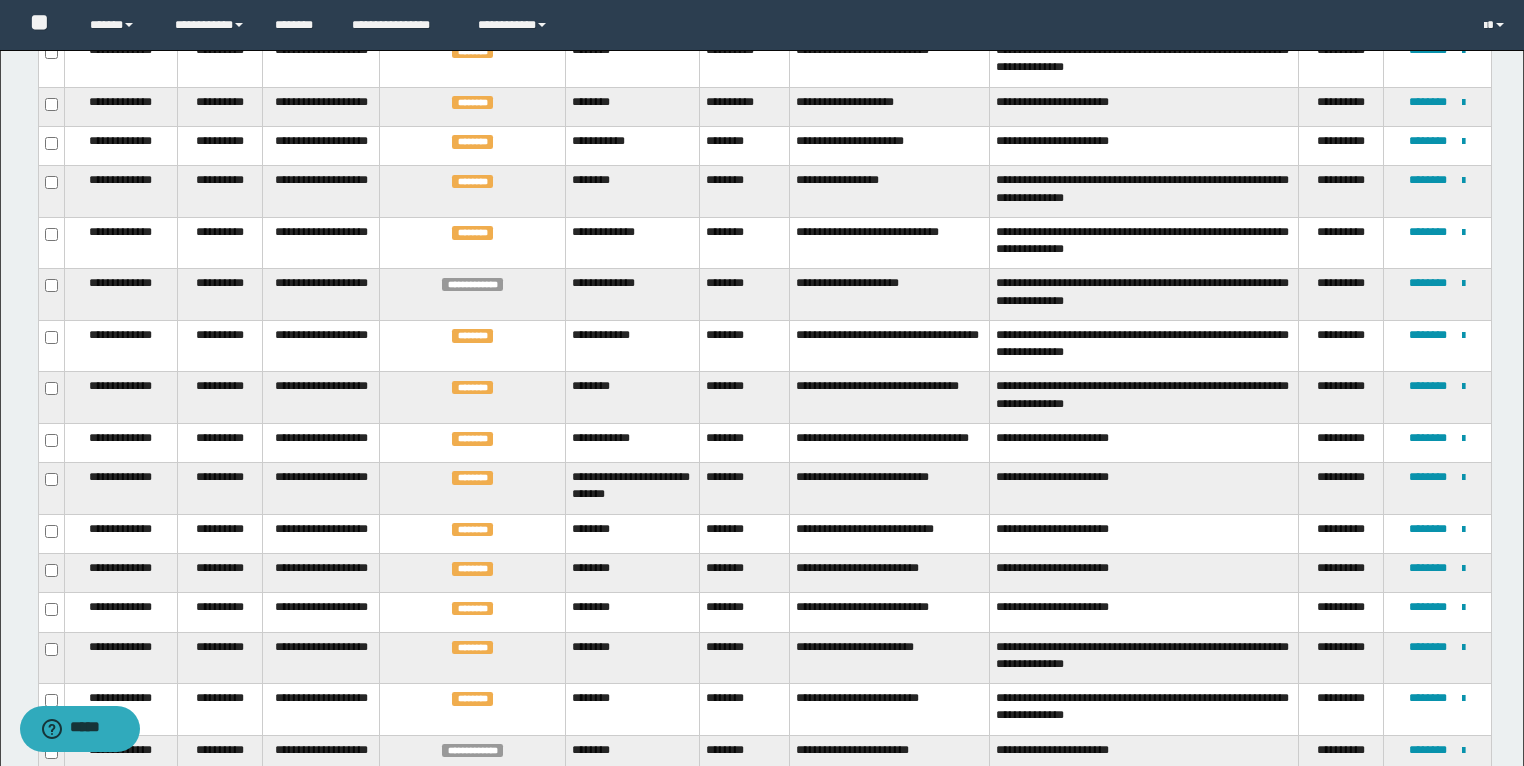 scroll, scrollTop: 156, scrollLeft: 0, axis: vertical 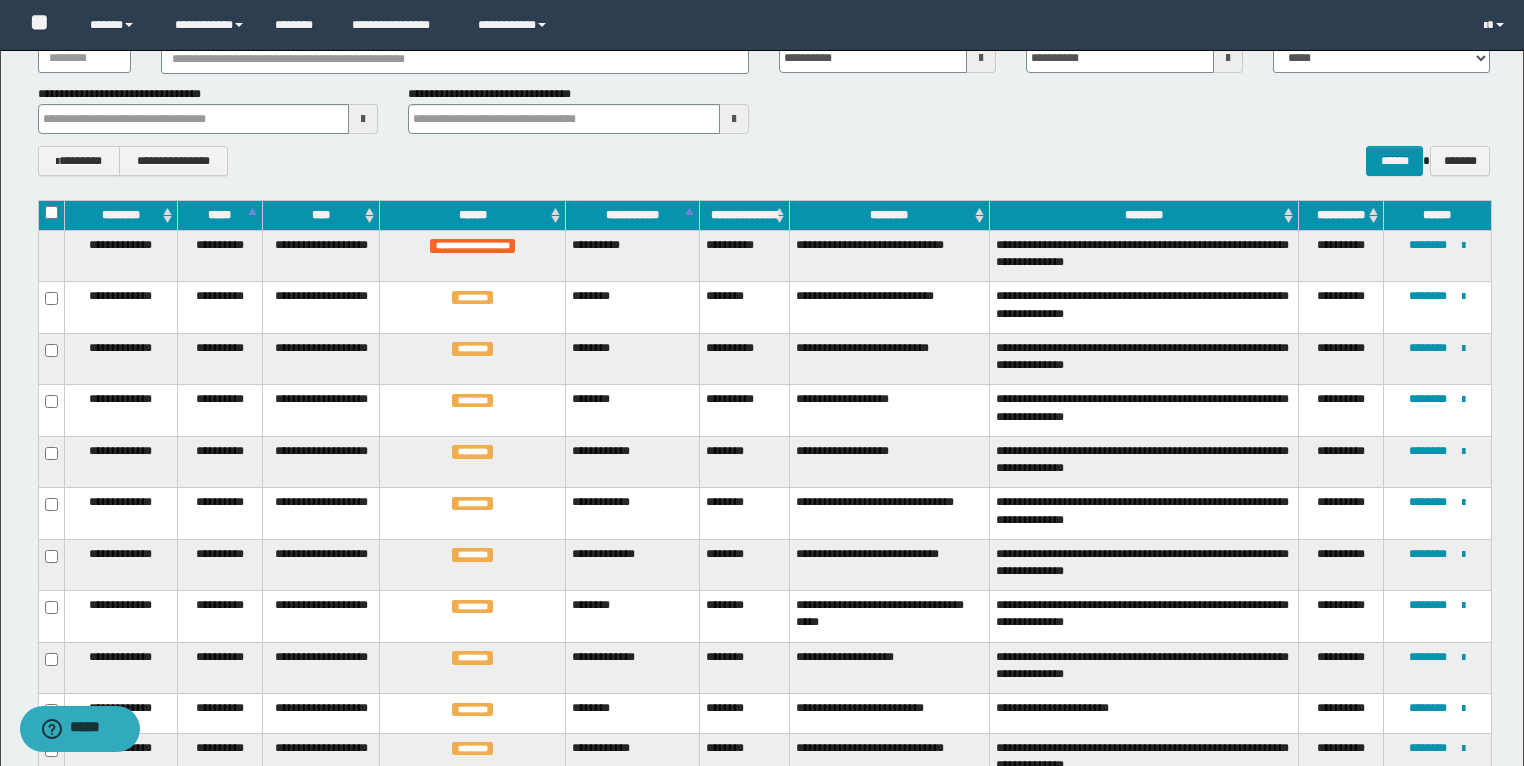 type 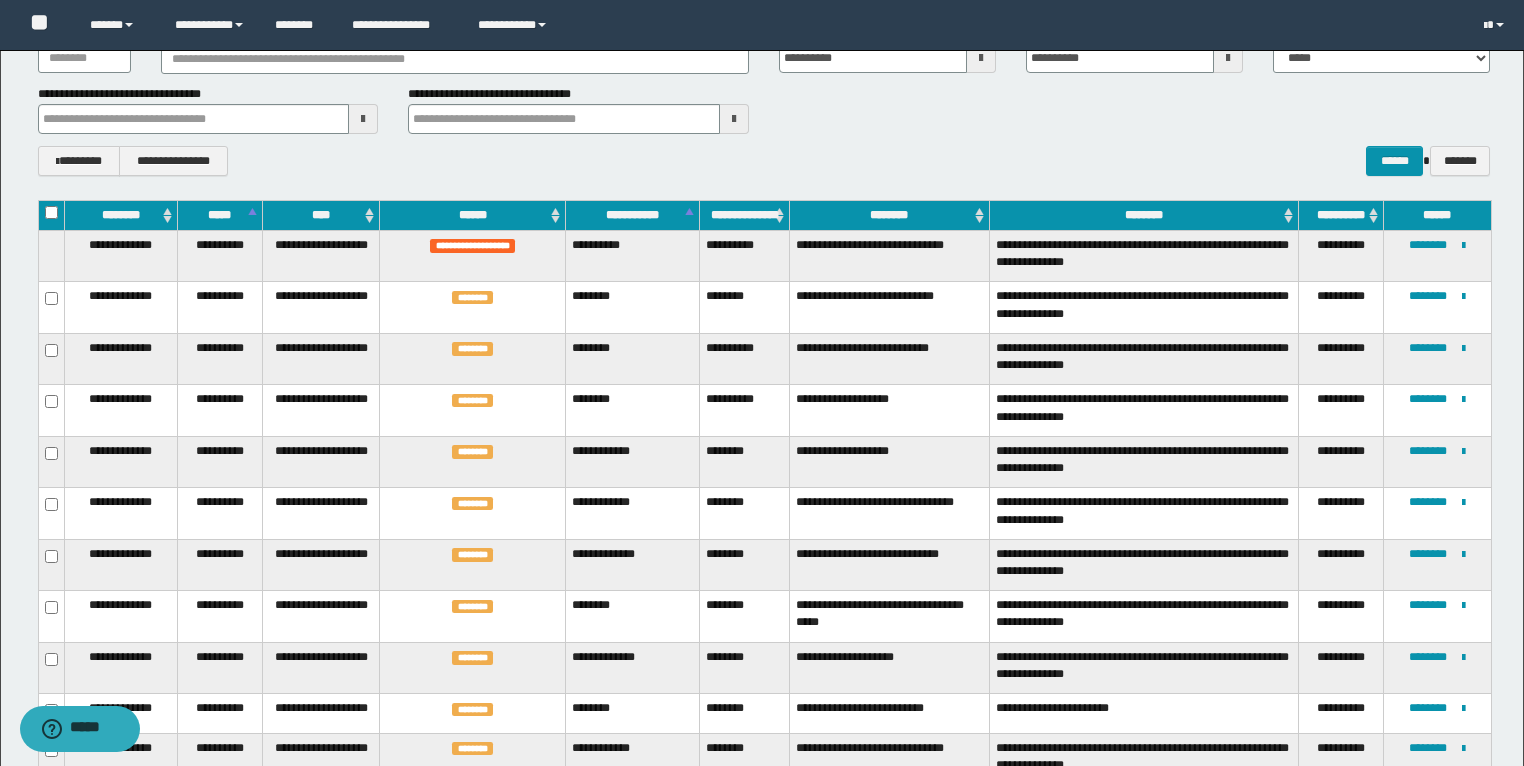 type 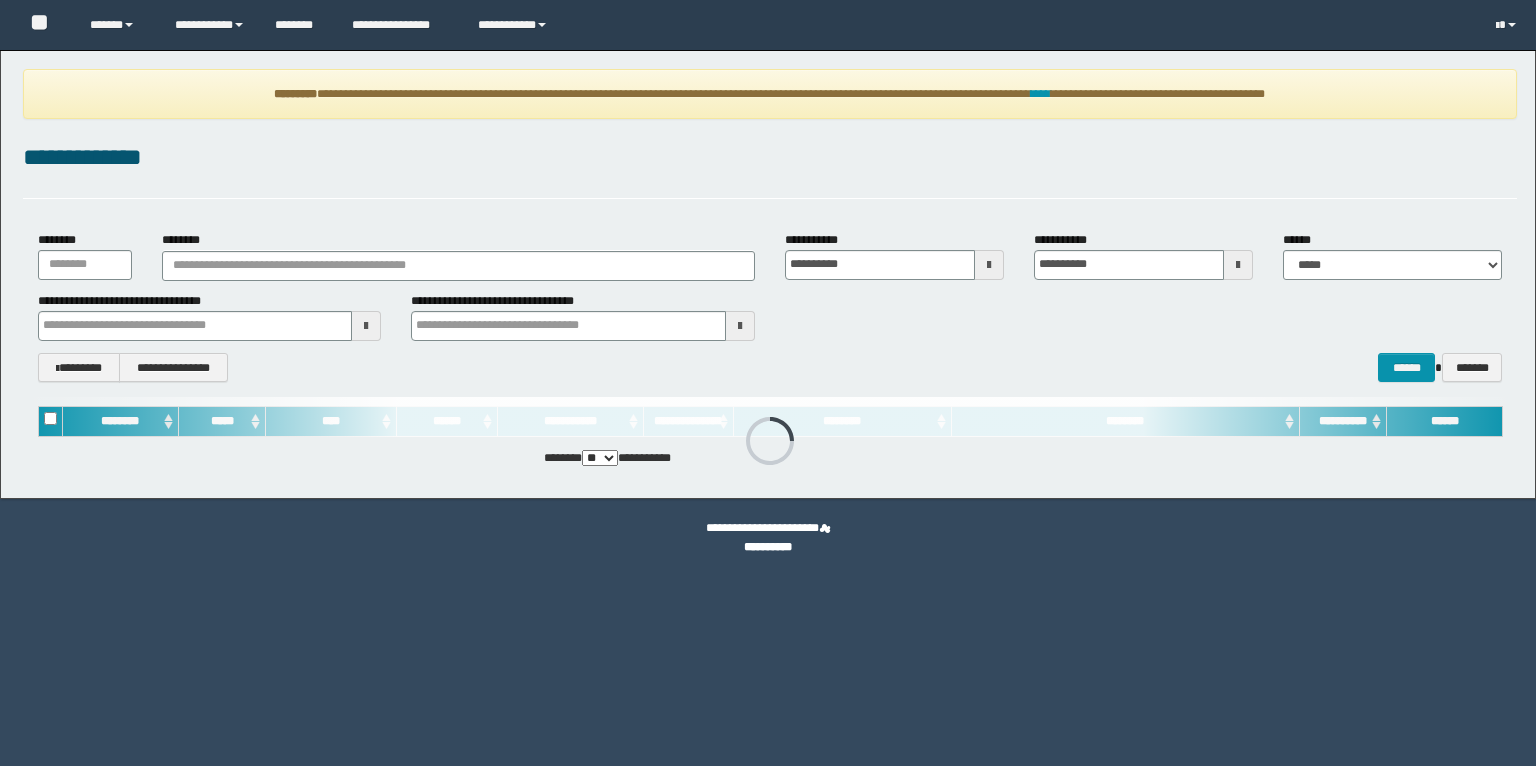 scroll, scrollTop: 0, scrollLeft: 0, axis: both 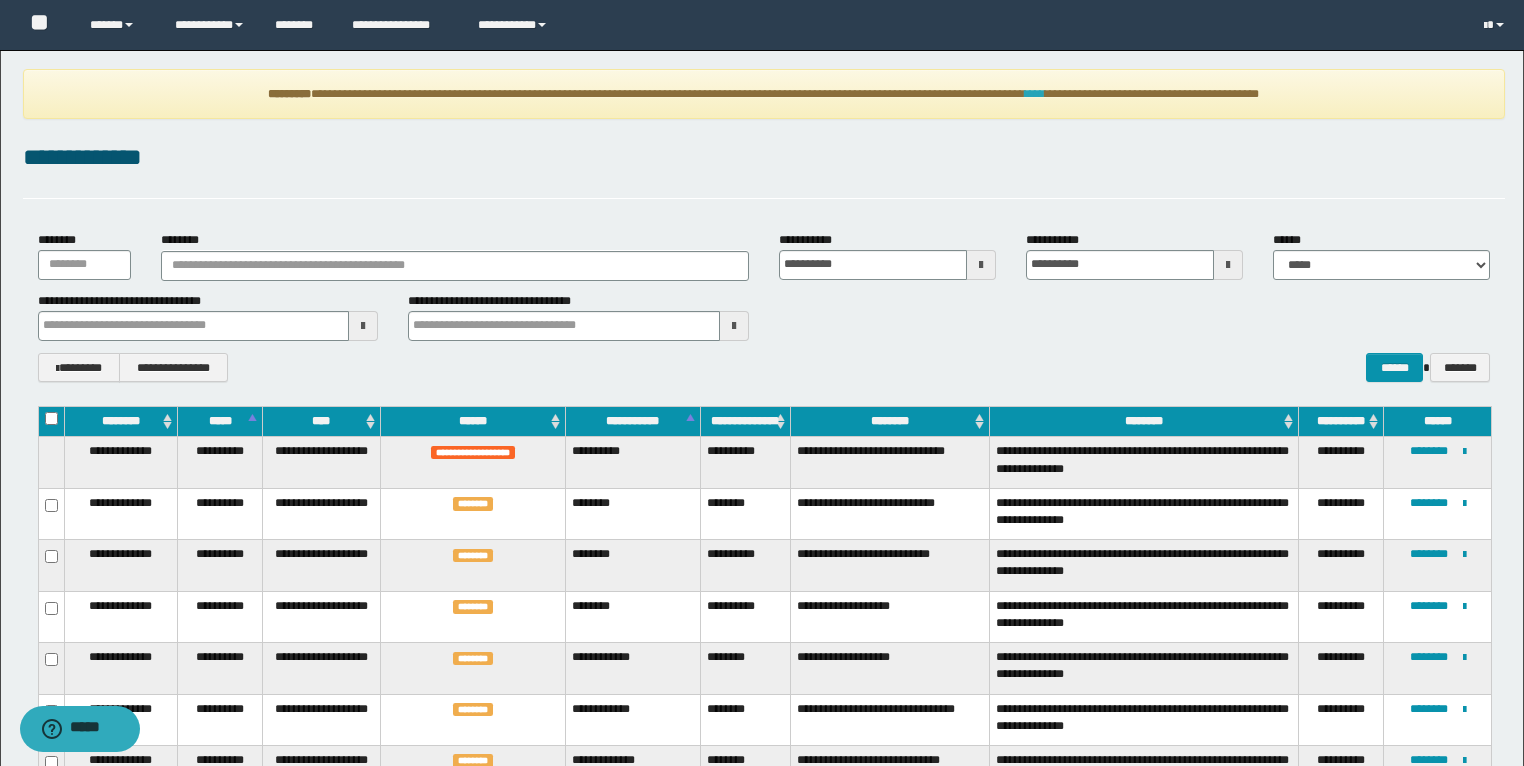 click on "****" at bounding box center [1035, 94] 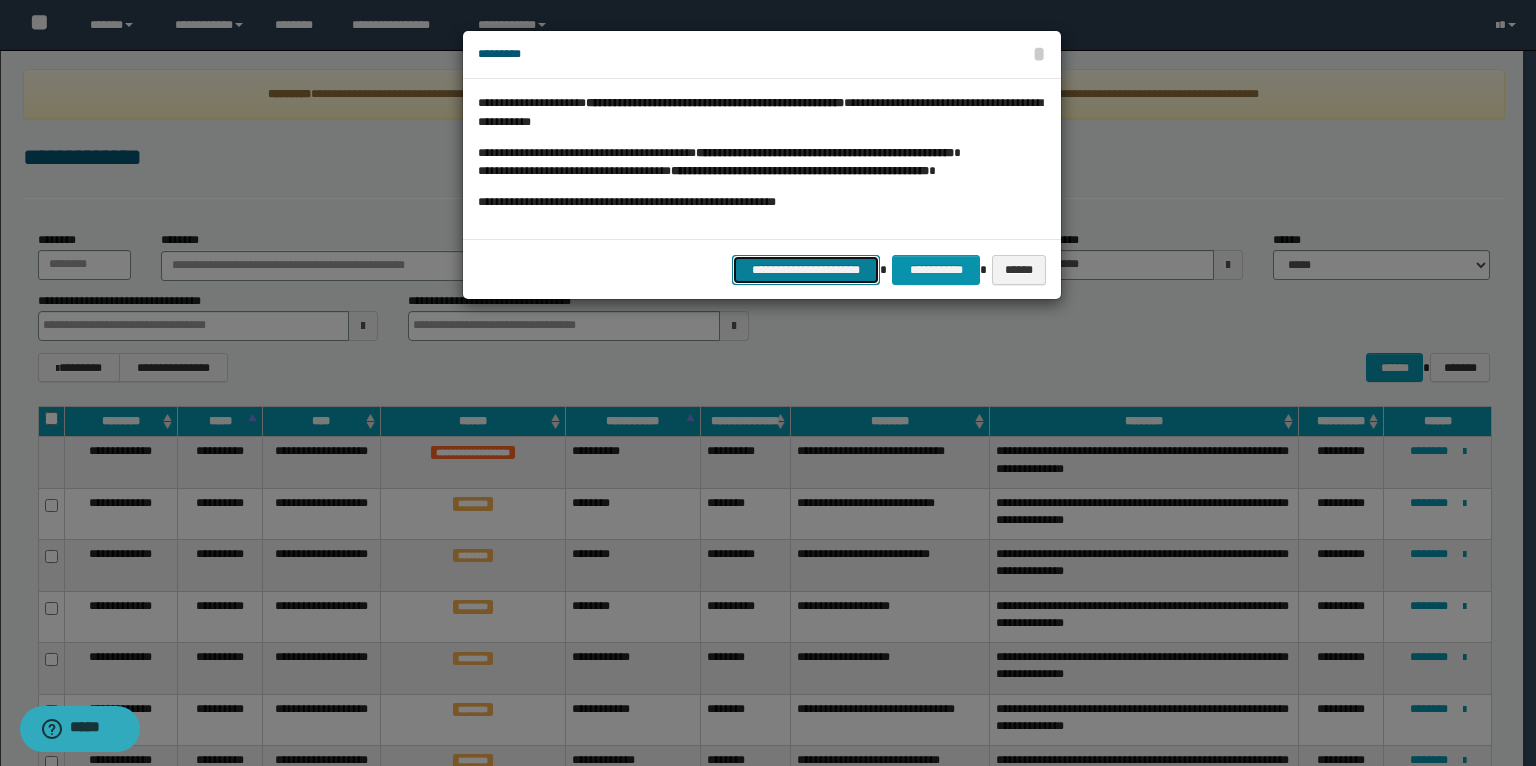 click on "**********" at bounding box center [806, 270] 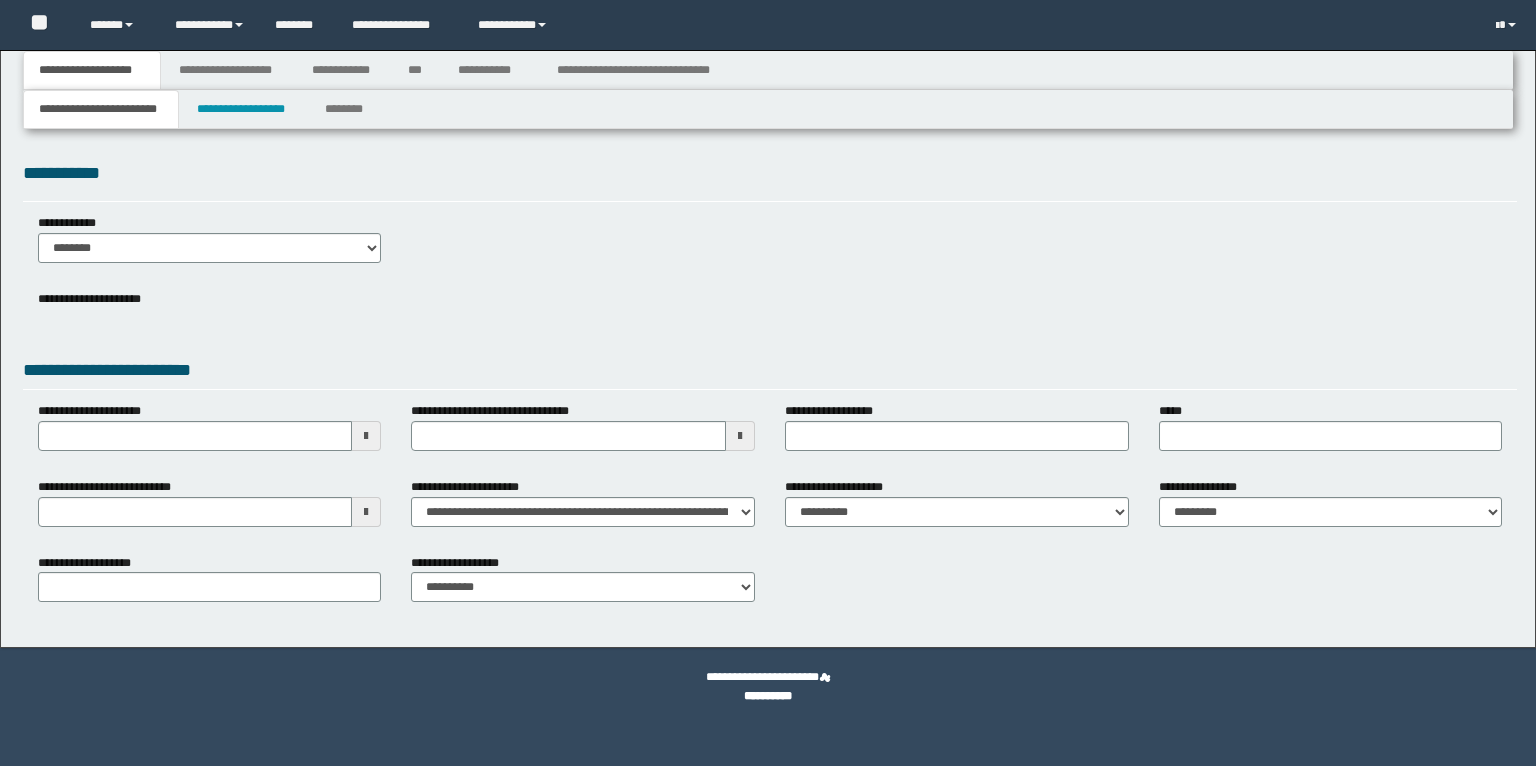 scroll, scrollTop: 0, scrollLeft: 0, axis: both 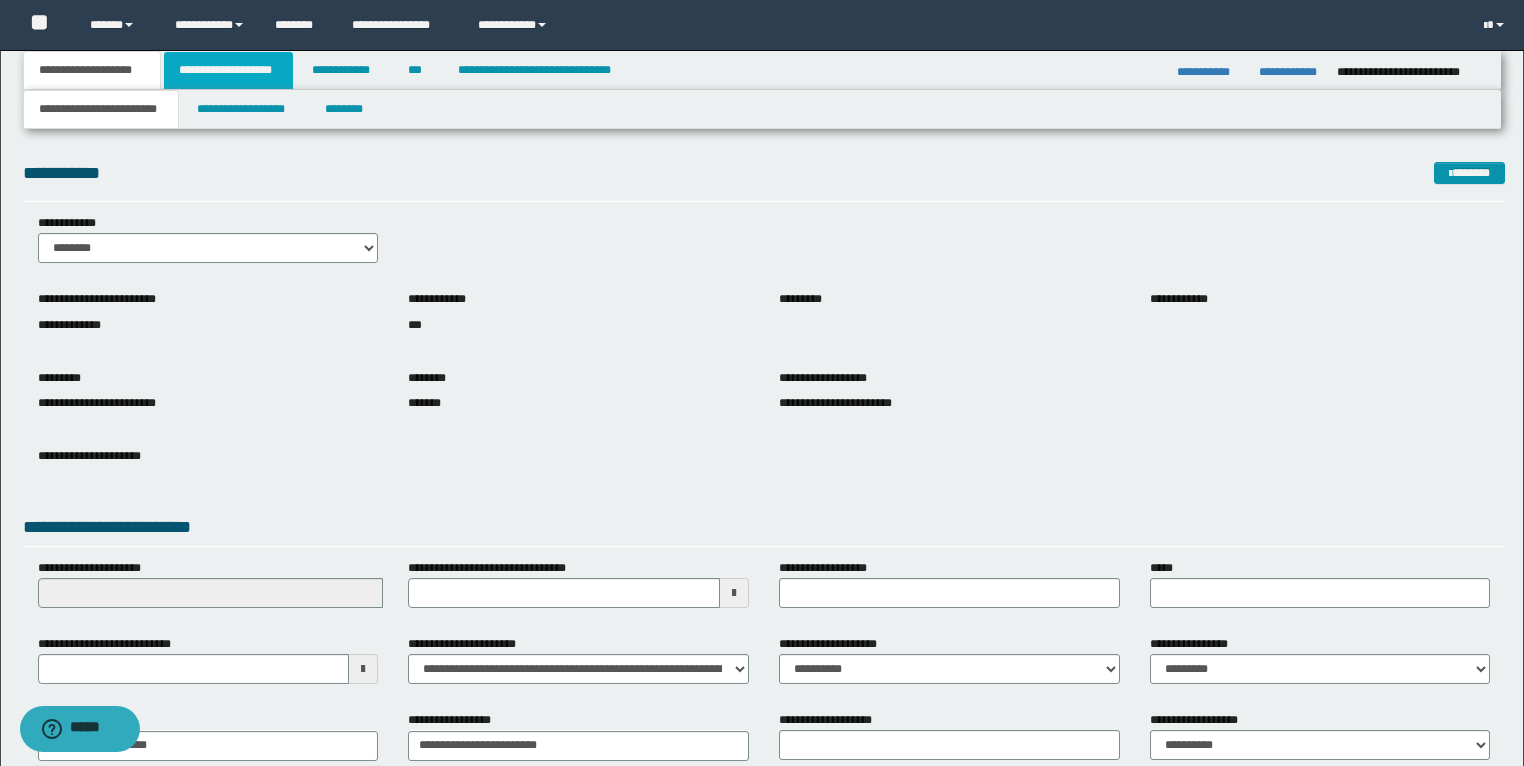 click on "**********" at bounding box center (228, 70) 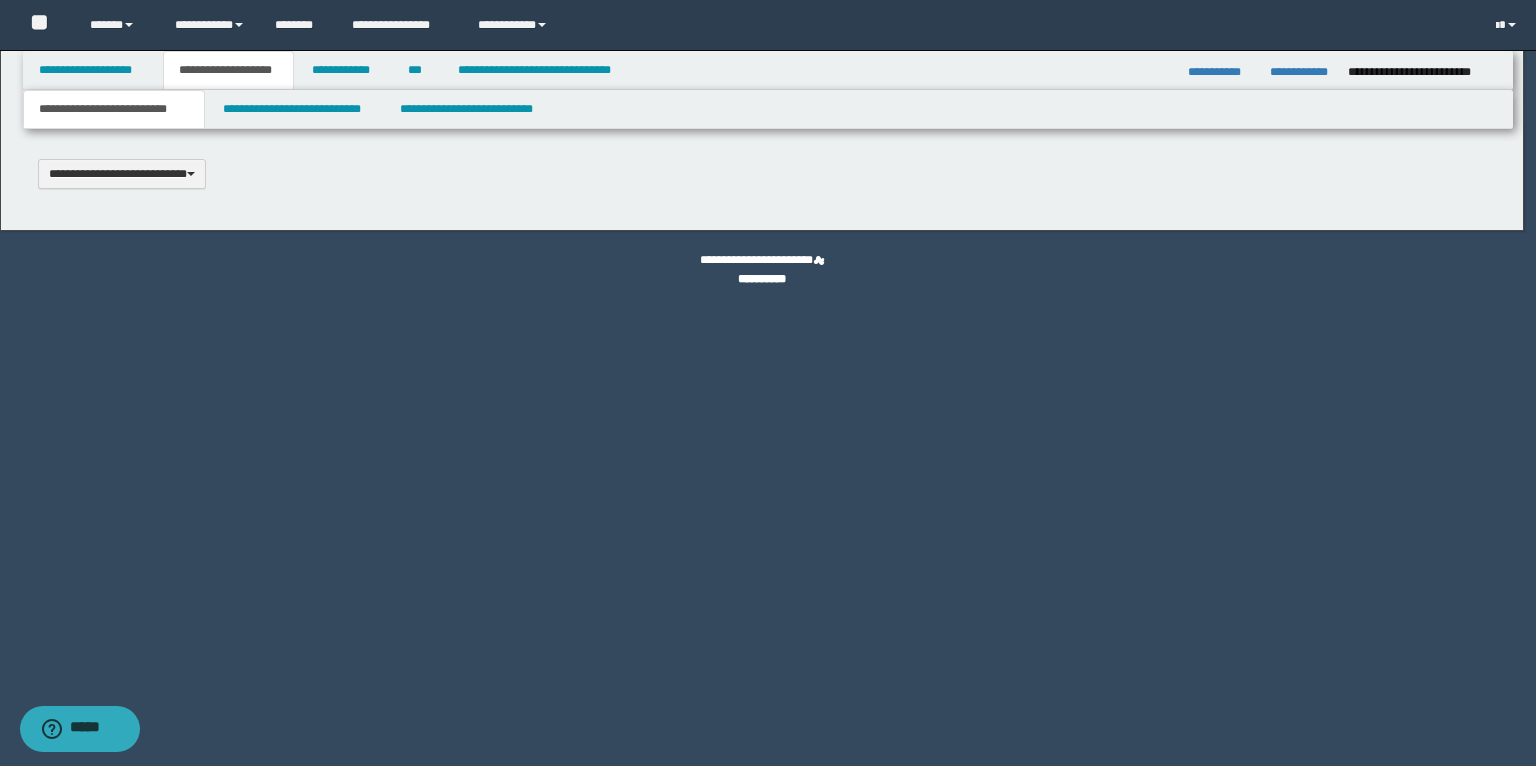 type 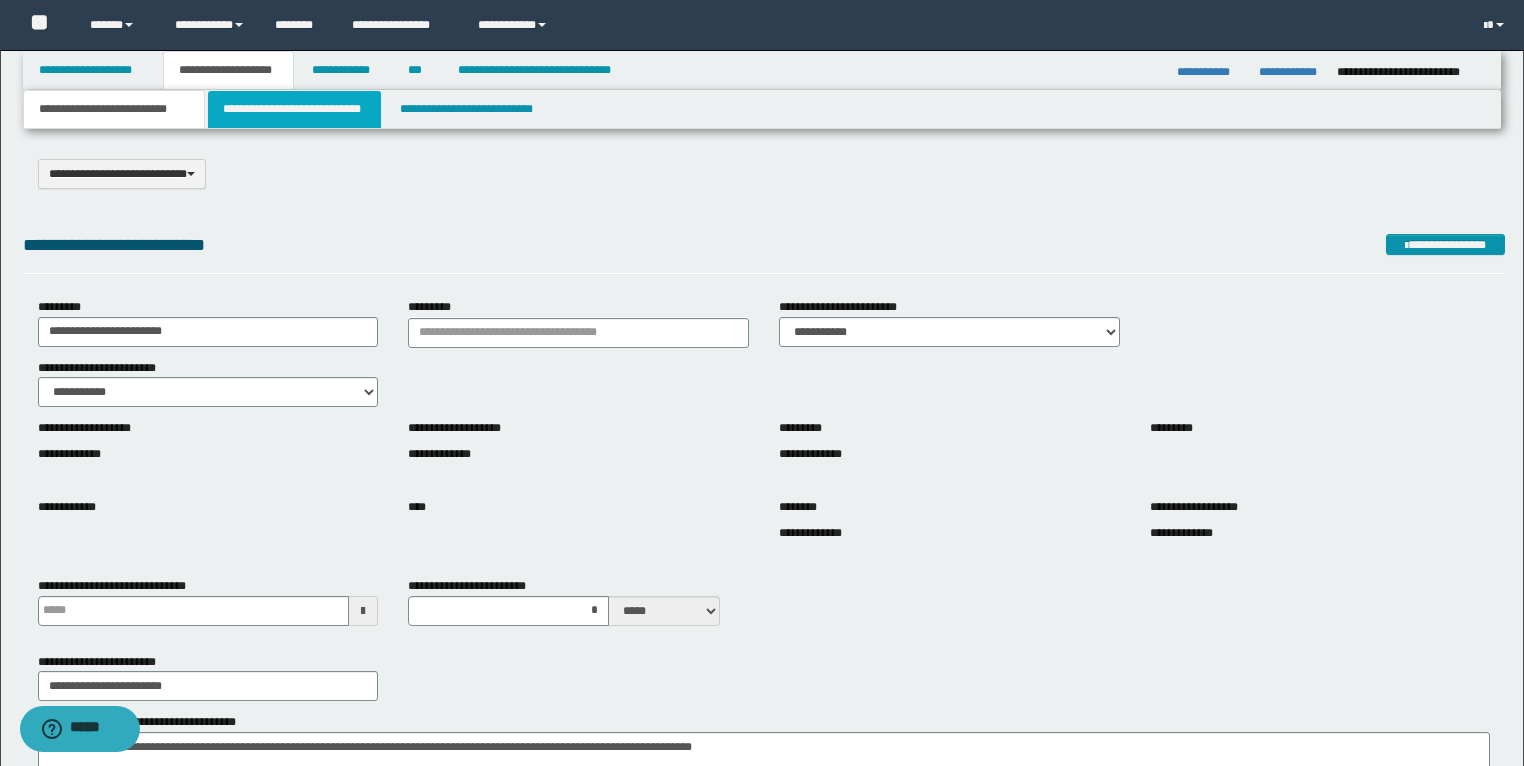 click on "**********" at bounding box center (294, 109) 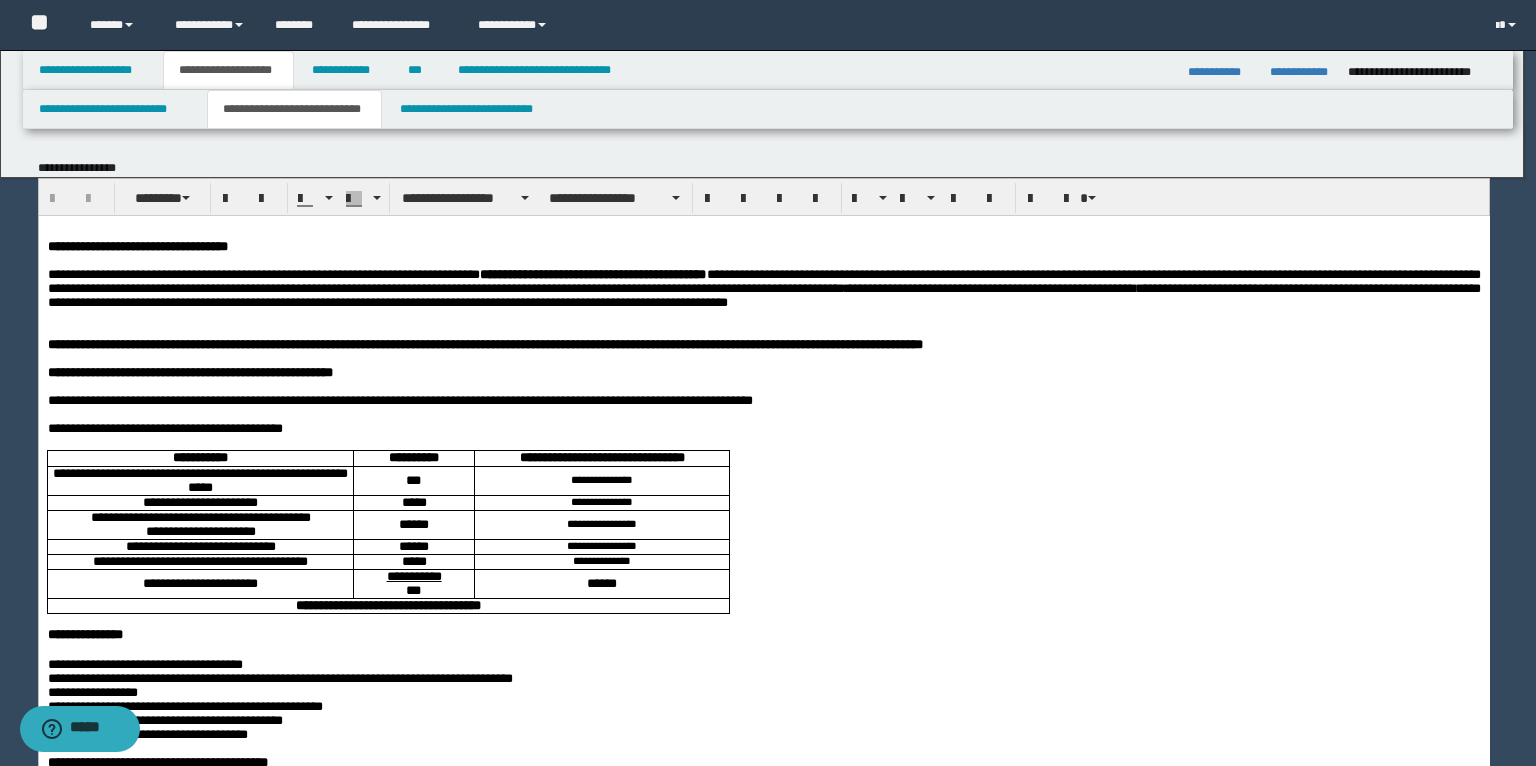 scroll, scrollTop: 0, scrollLeft: 0, axis: both 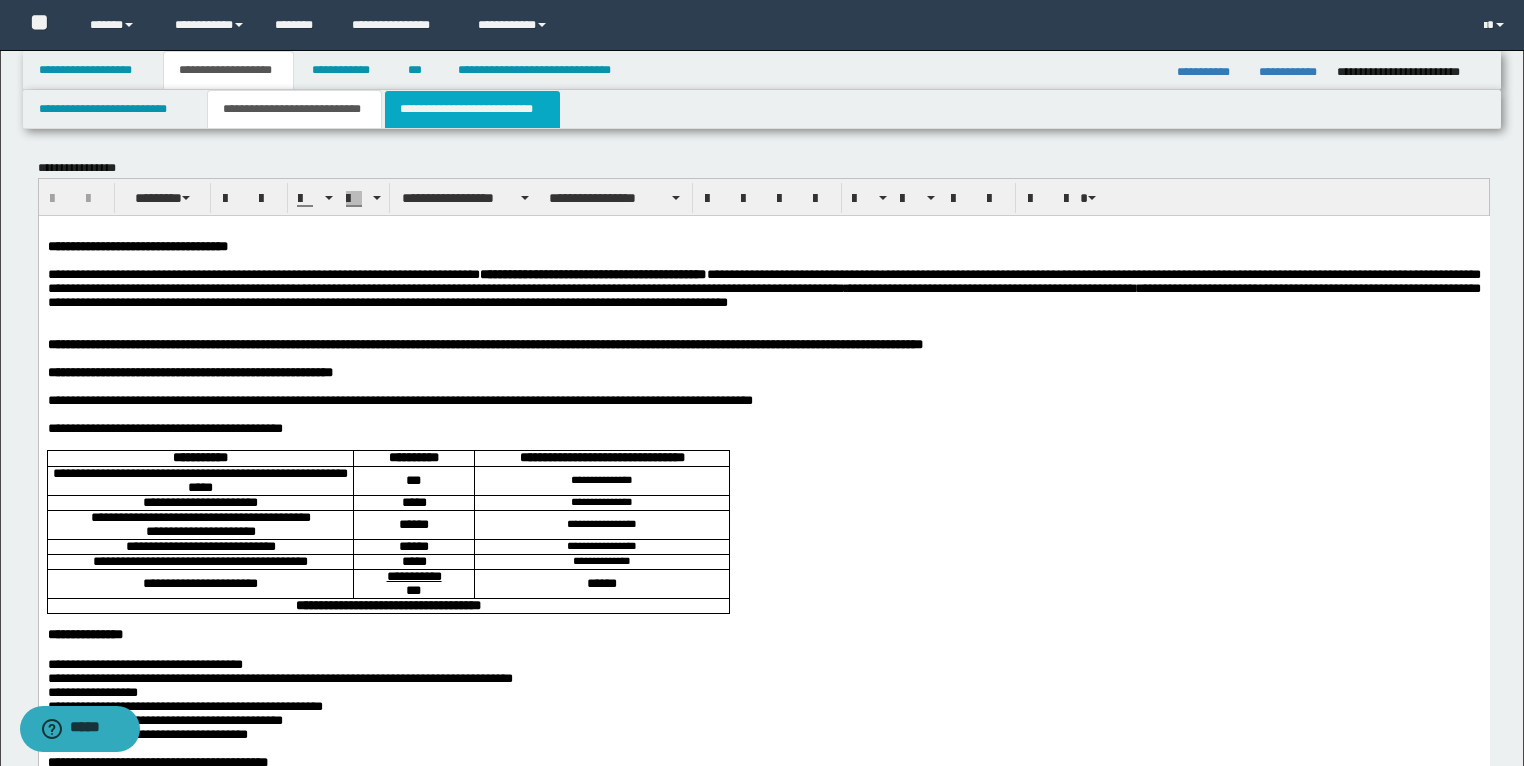 click on "**********" at bounding box center (472, 109) 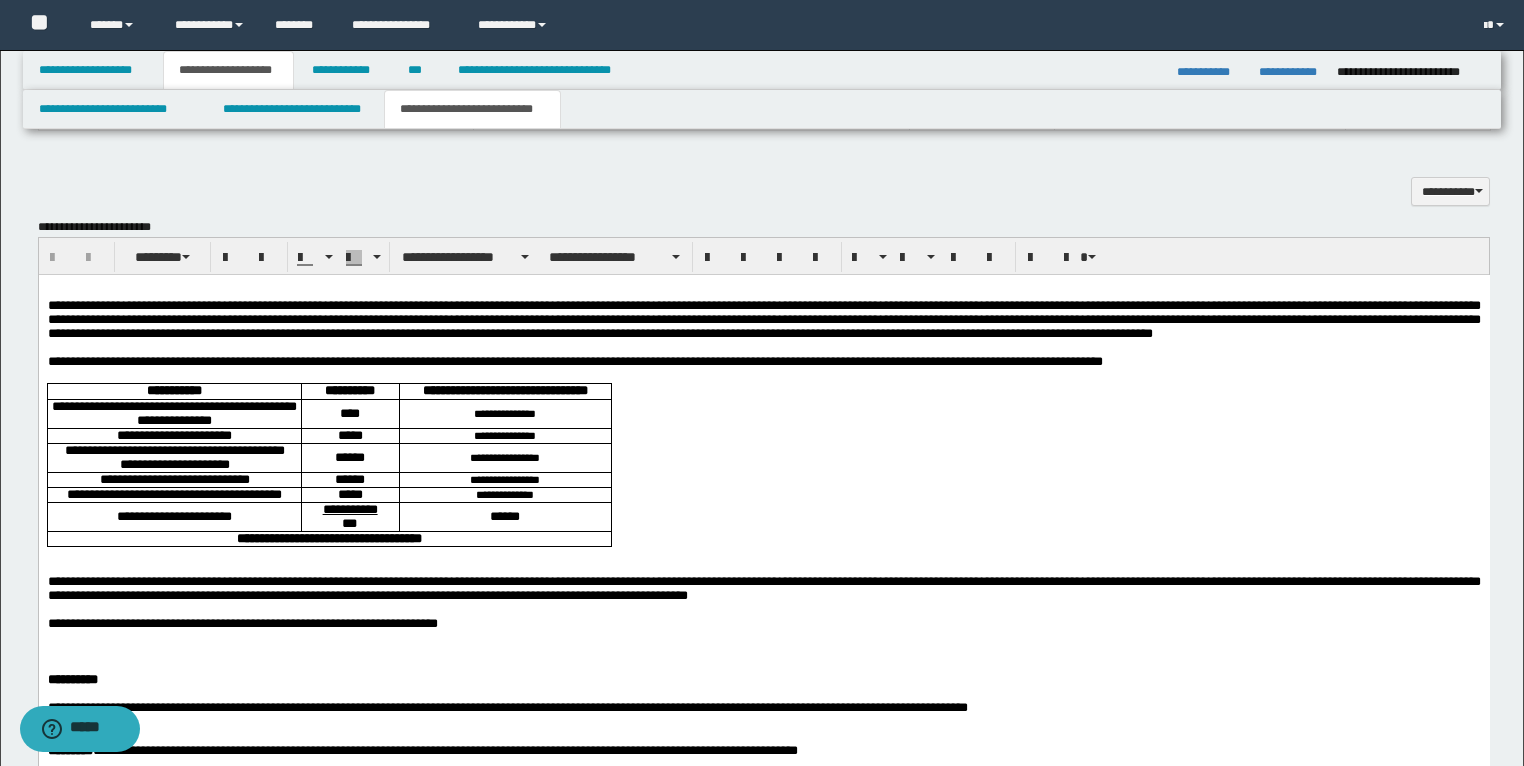 scroll, scrollTop: 1680, scrollLeft: 0, axis: vertical 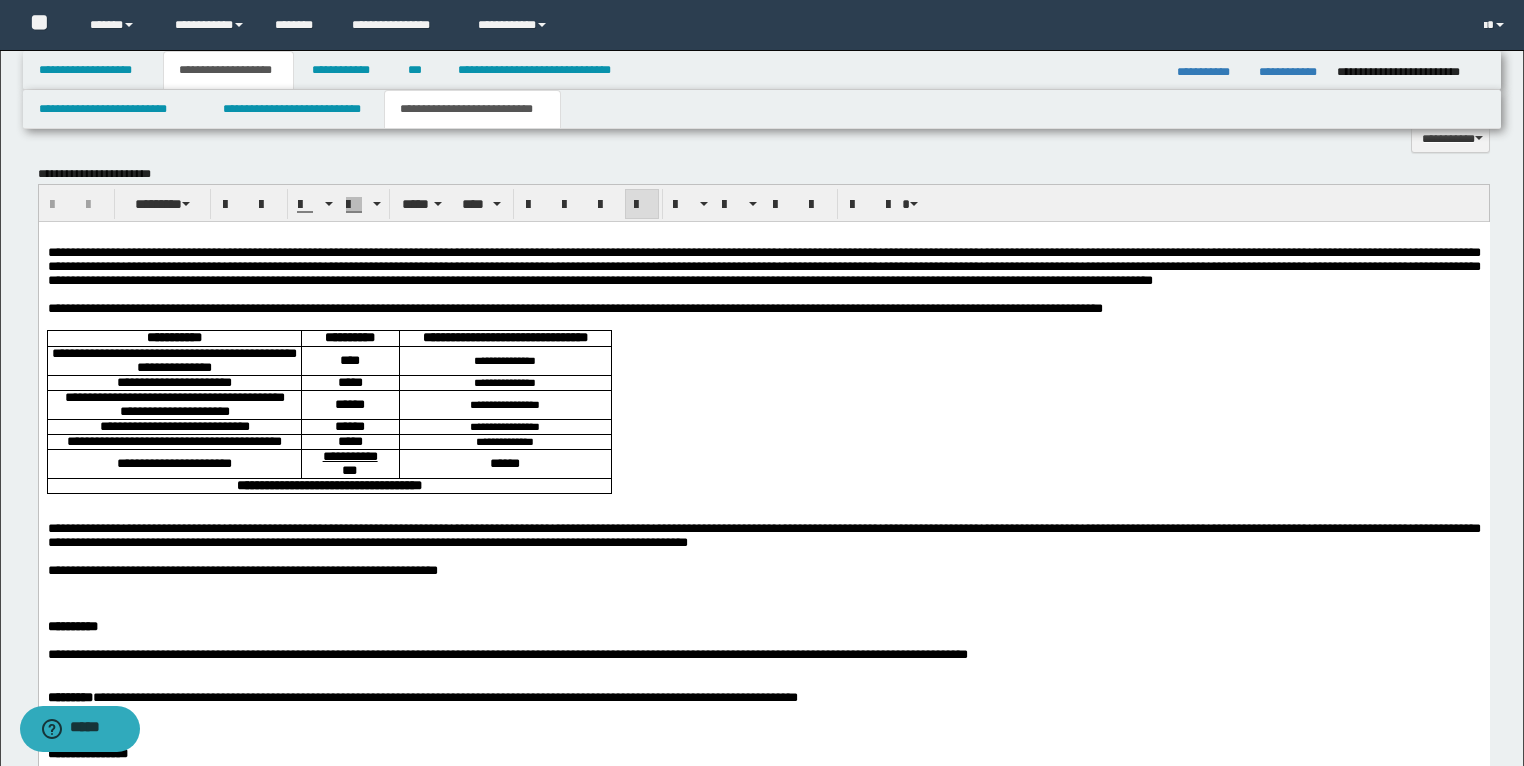 click on "**********" at bounding box center (763, 308) 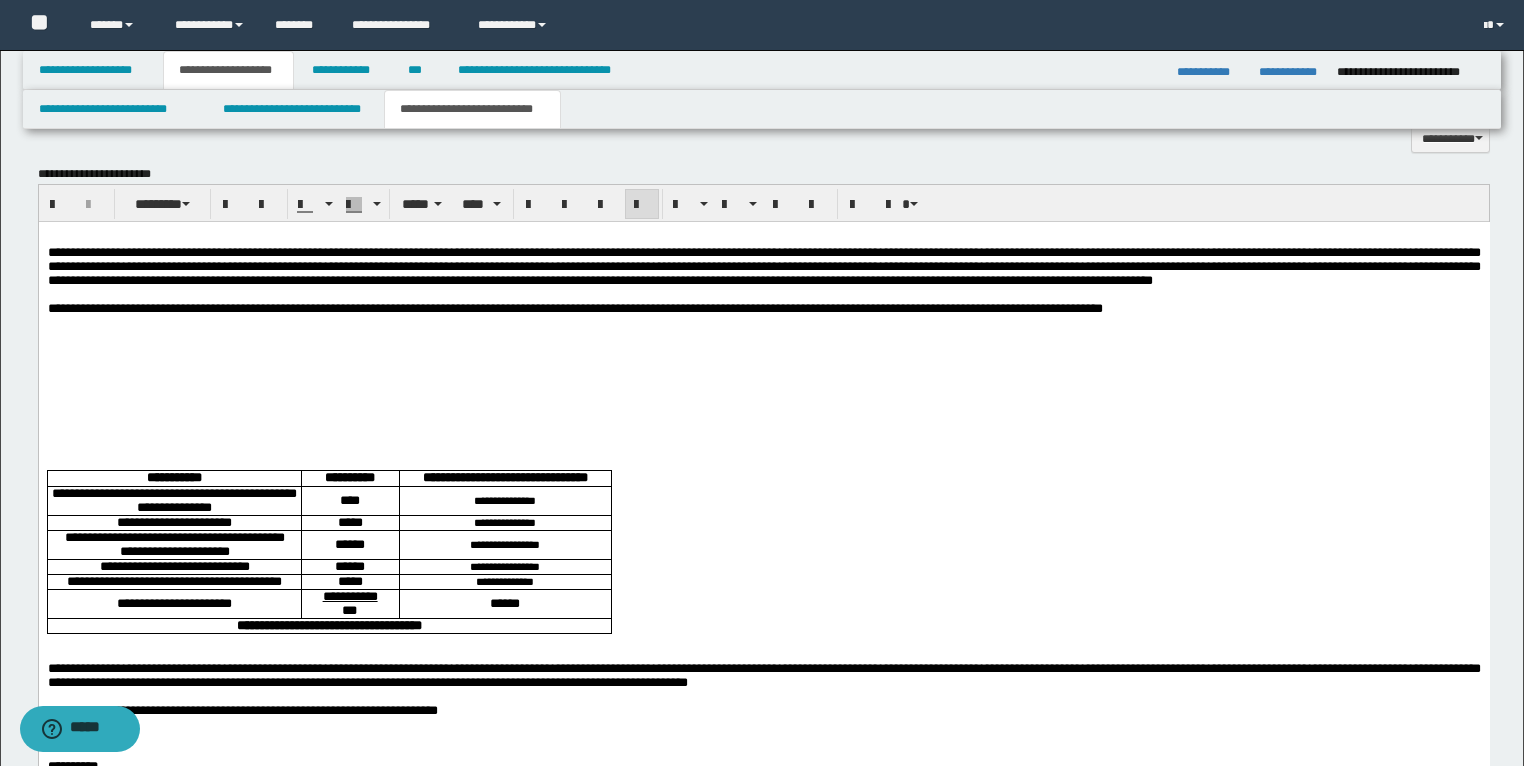 click at bounding box center [763, 364] 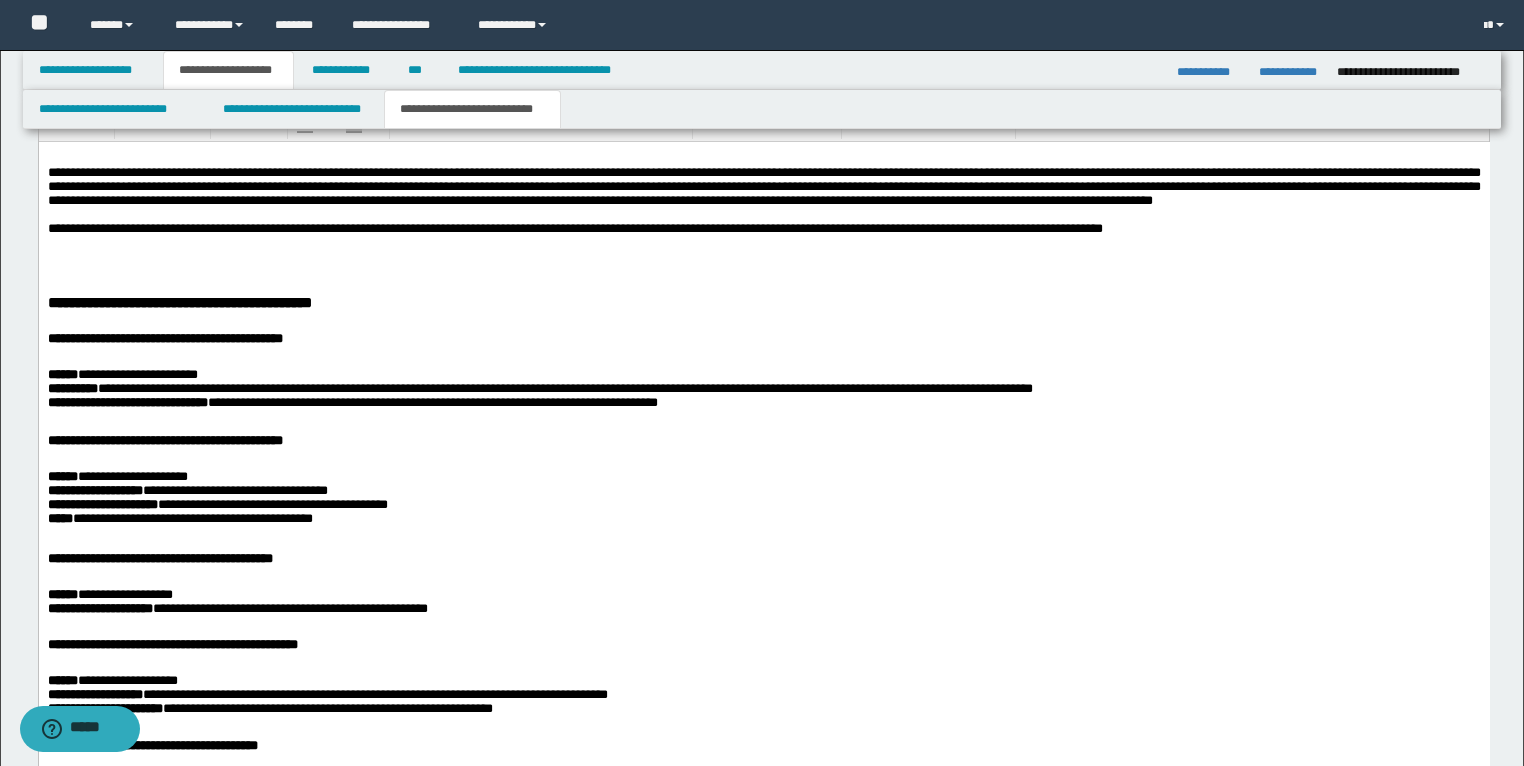 scroll, scrollTop: 1760, scrollLeft: 0, axis: vertical 